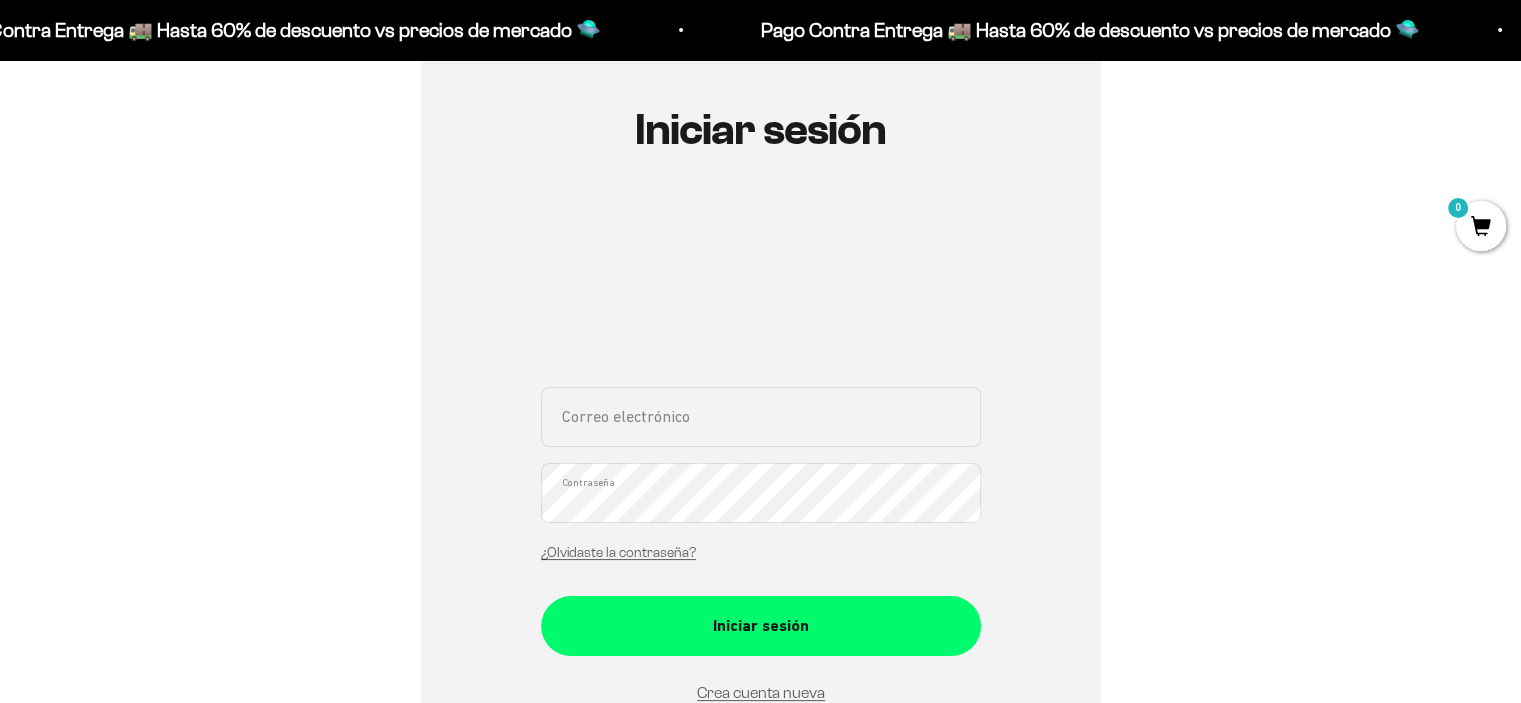 scroll, scrollTop: 200, scrollLeft: 0, axis: vertical 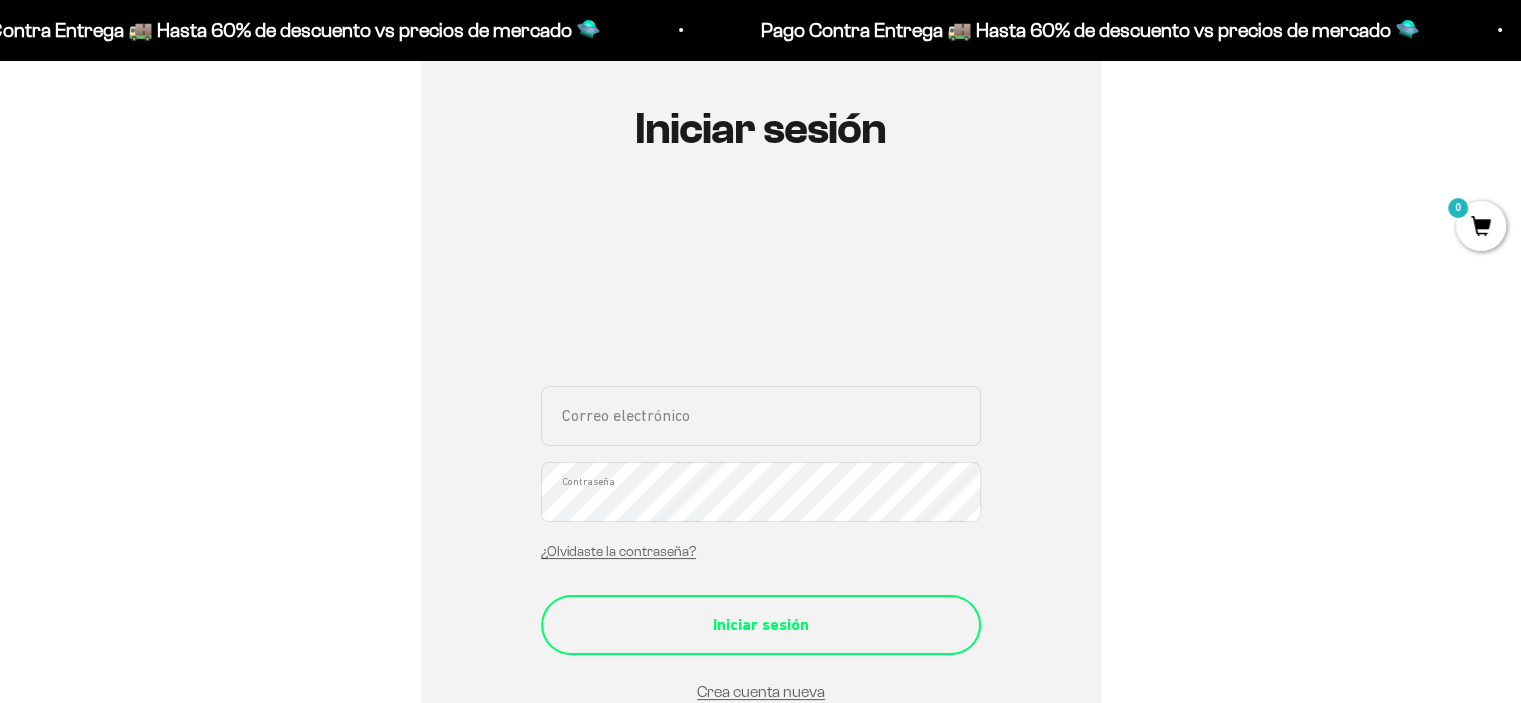 type on "[EMAIL_ADDRESS][DOMAIN_NAME]" 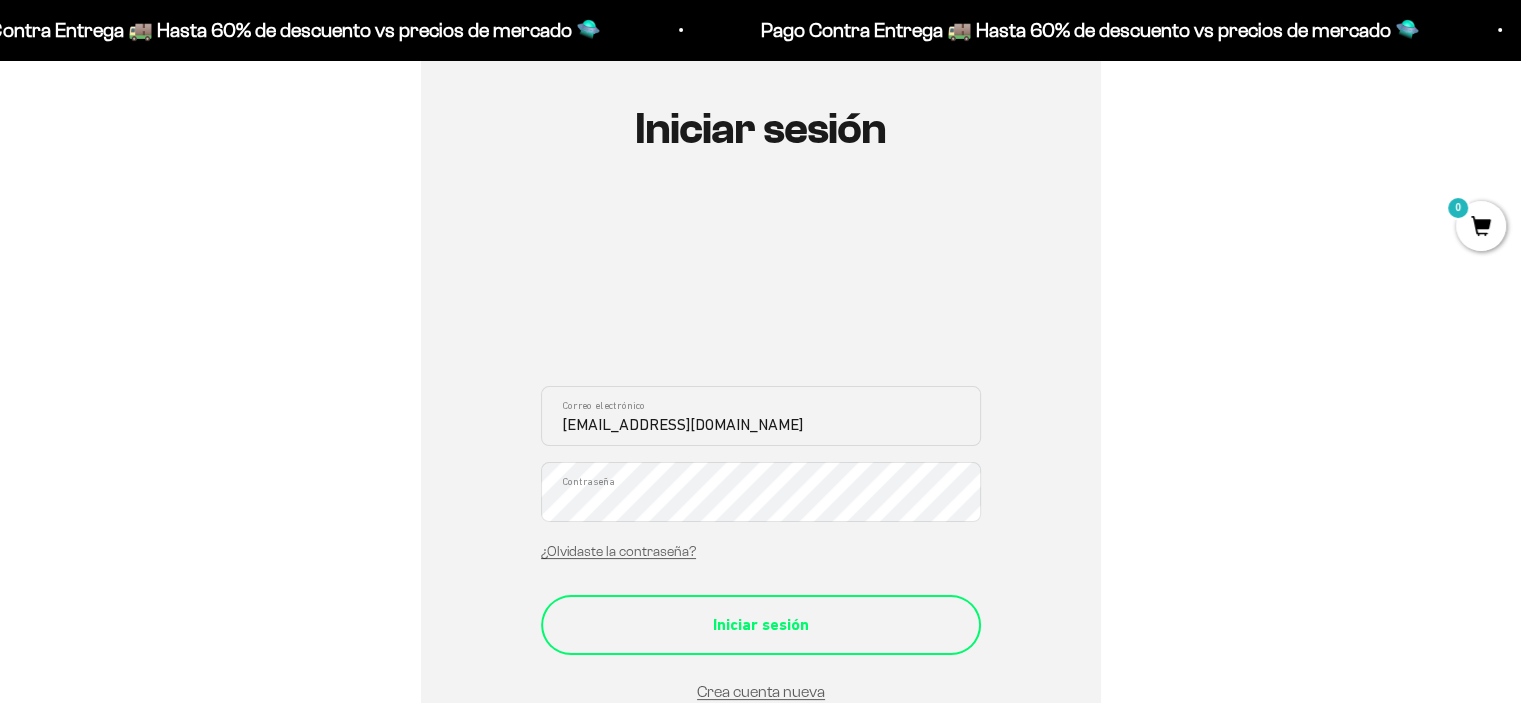 click on "Iniciar sesión" at bounding box center (761, 625) 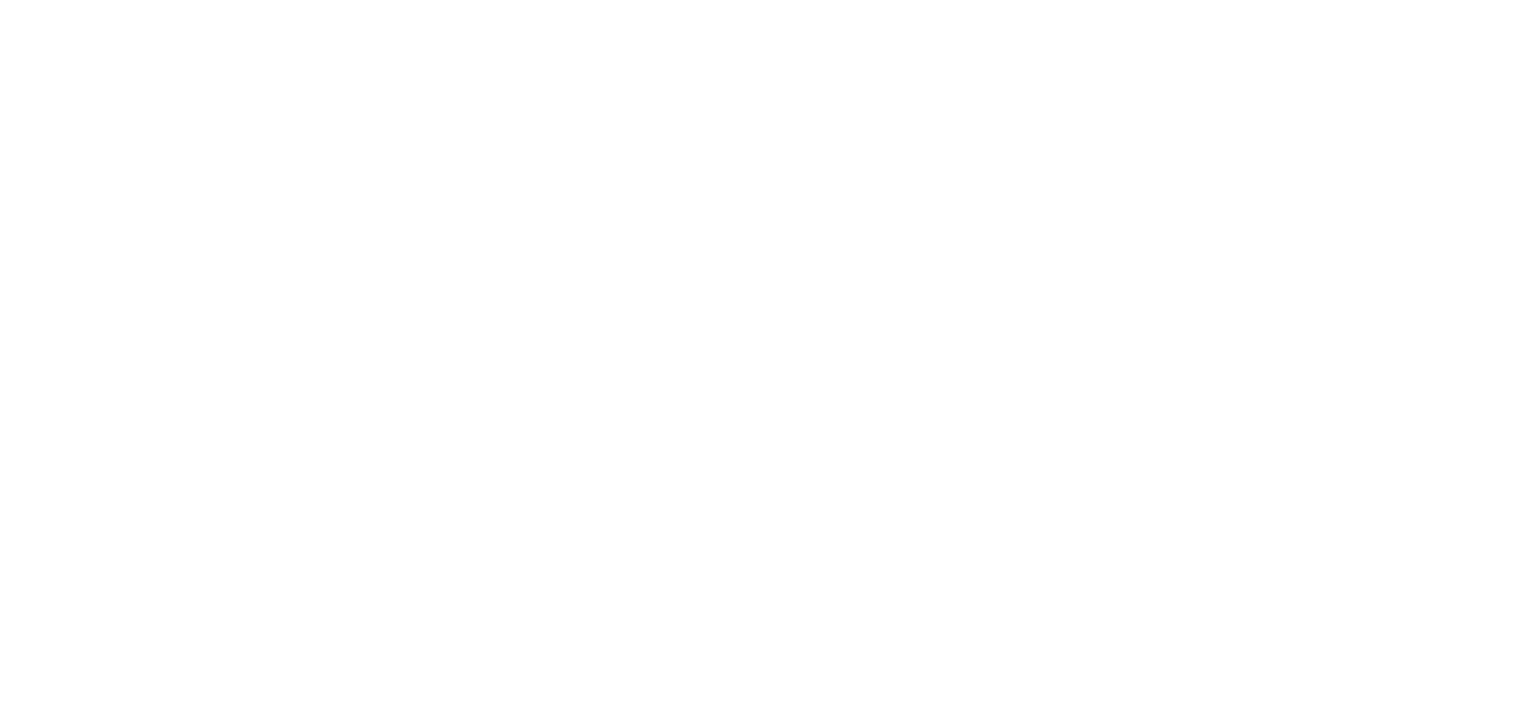 scroll, scrollTop: 0, scrollLeft: 0, axis: both 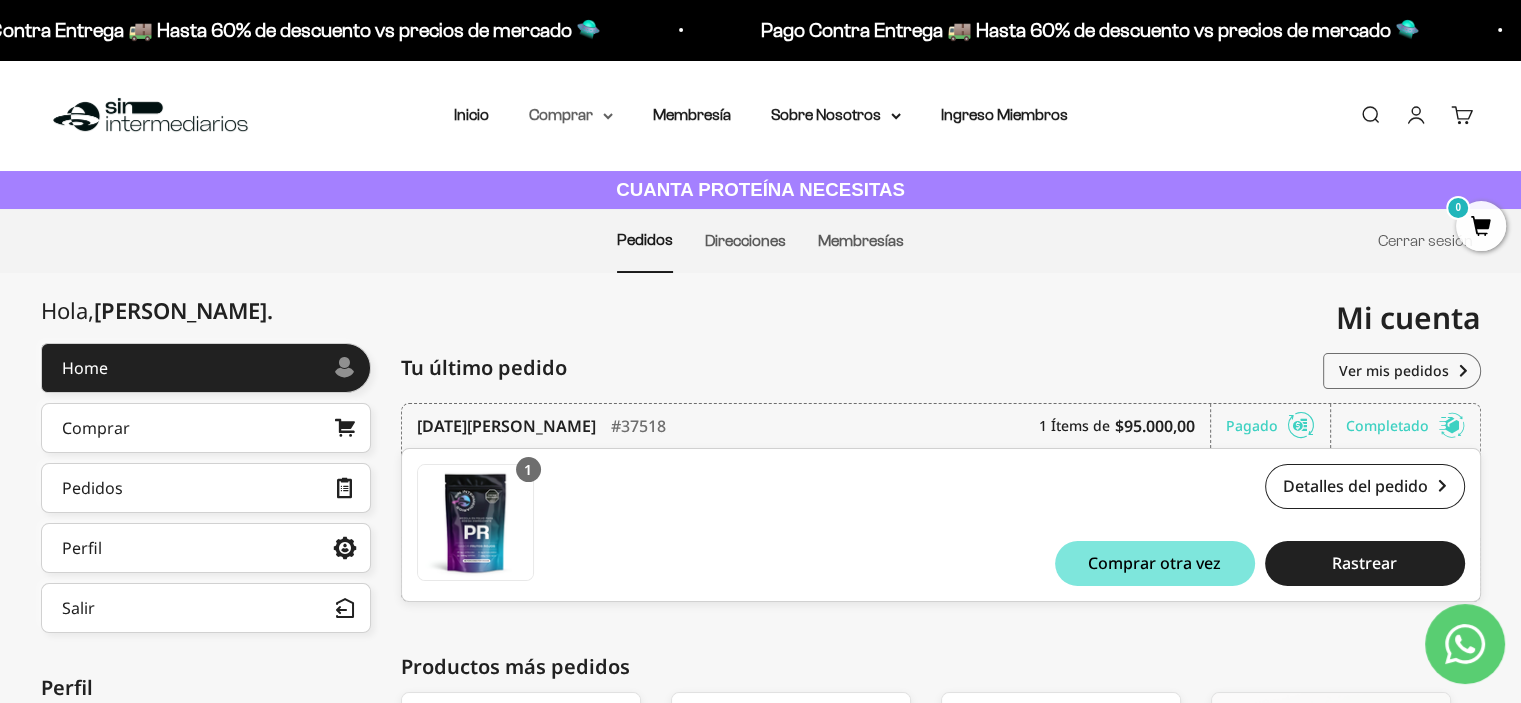 click on "Comprar" at bounding box center [571, 115] 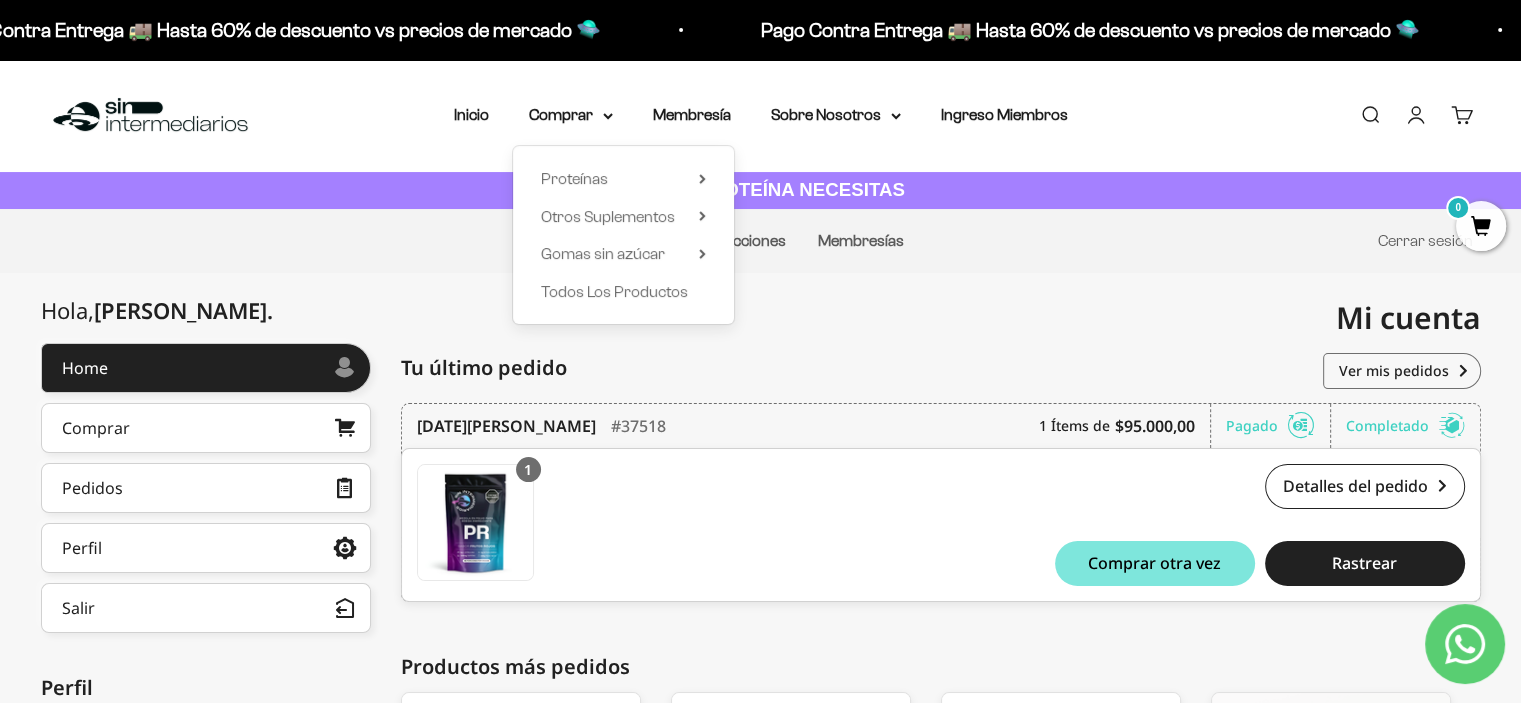 click on "Pedidos
Direcciones
Membresías
Cerrar sesión" at bounding box center (760, 241) 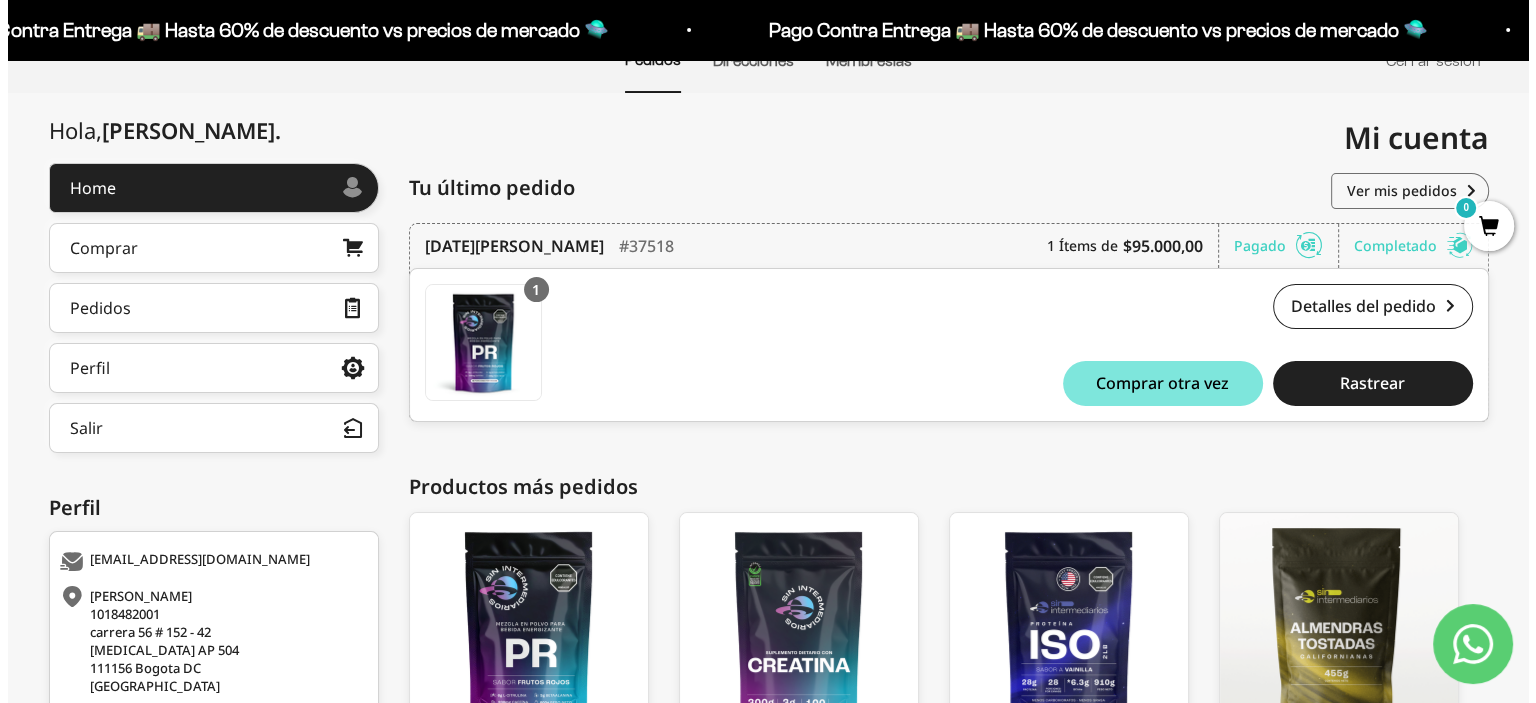 scroll, scrollTop: 384, scrollLeft: 0, axis: vertical 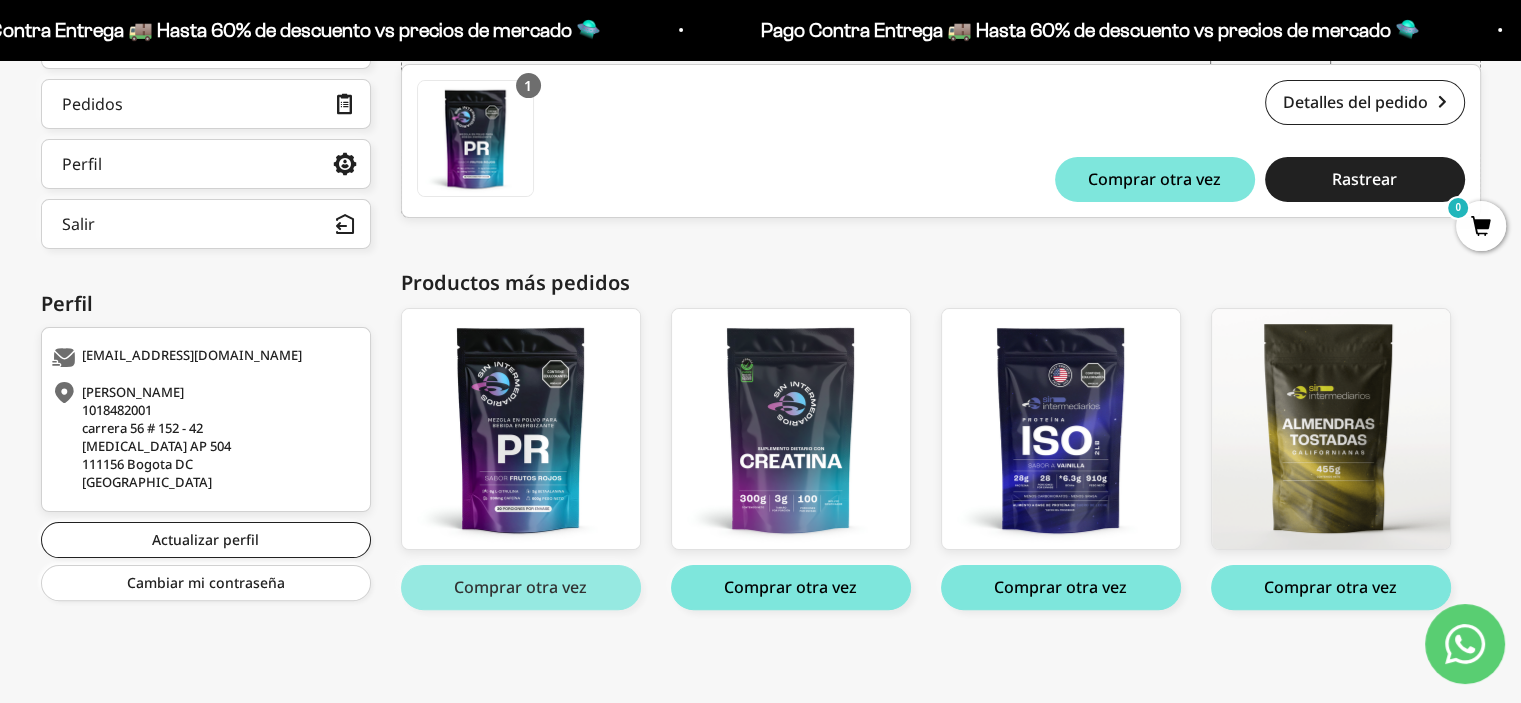 click on "Comprar otra vez" at bounding box center (521, 587) 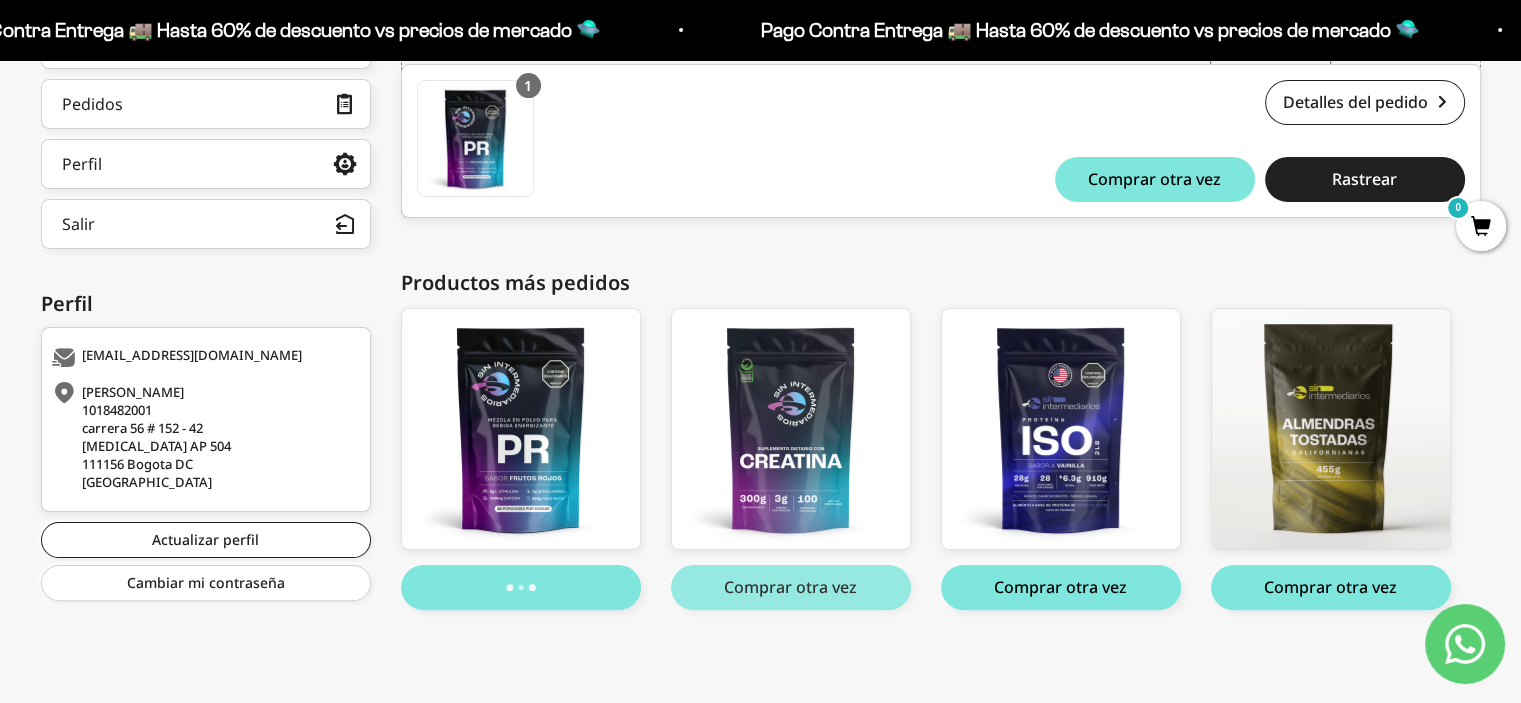 click on "Comprar otra vez" at bounding box center (791, 587) 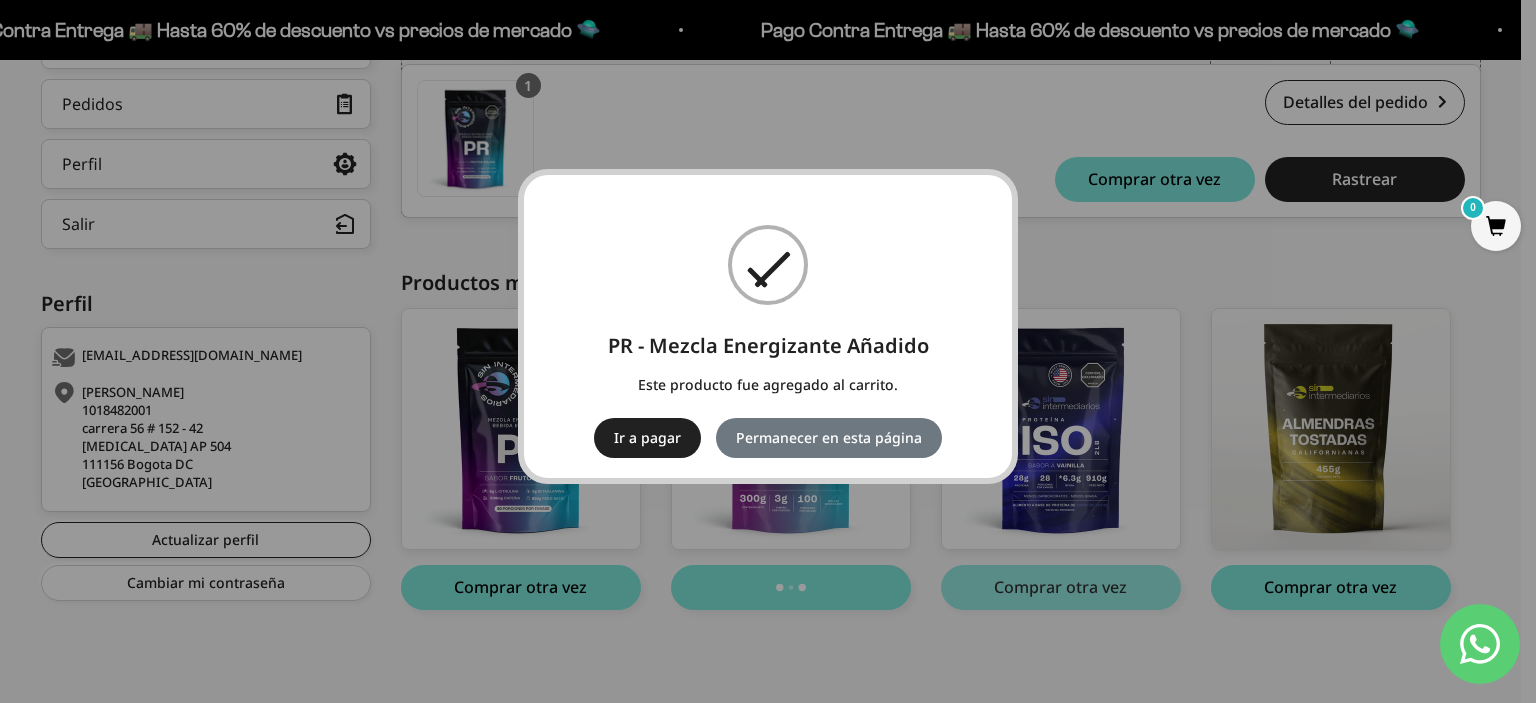 click on "×
PR - Mezcla Energizante Añadido Este producto fue agregado al carrito. Ir a pagar No Permanecer en esta página" at bounding box center [768, 351] 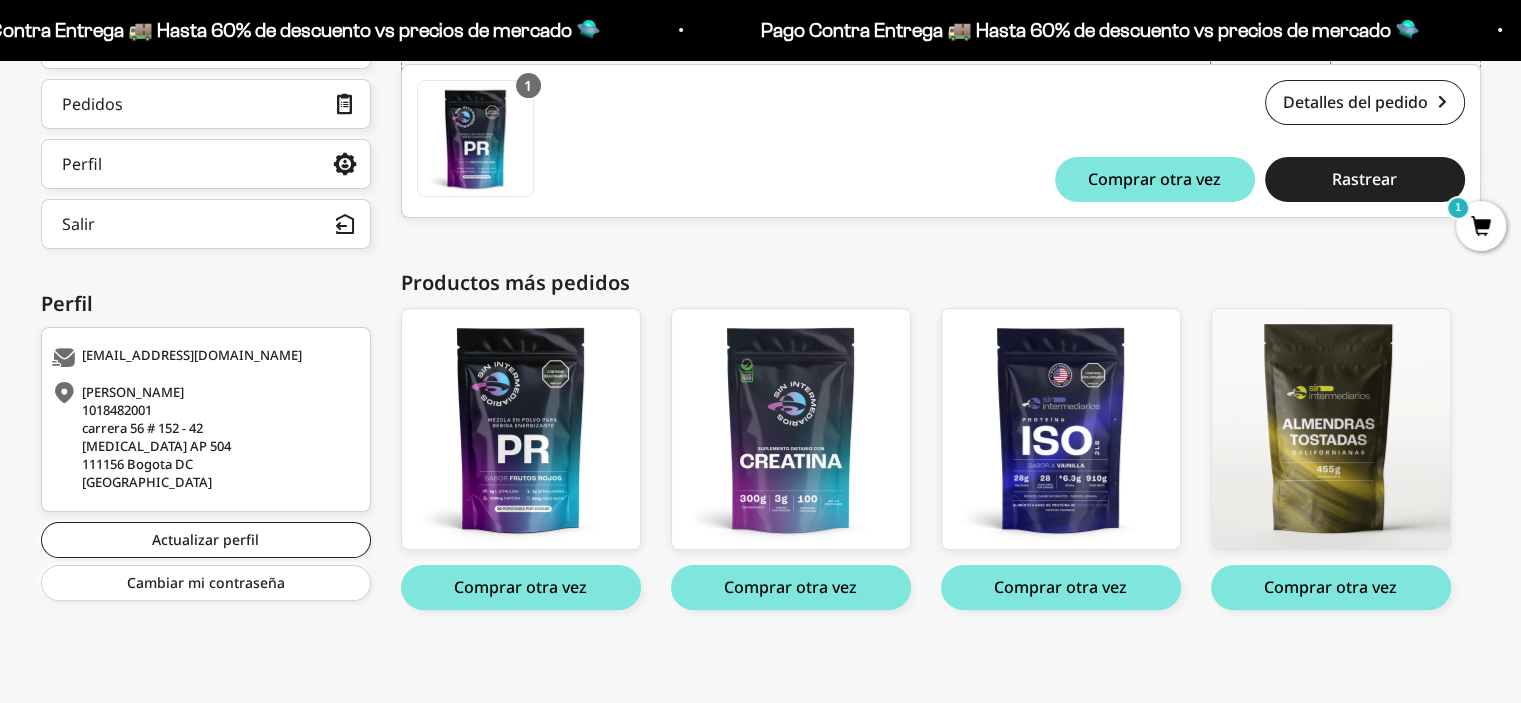 scroll, scrollTop: 384, scrollLeft: 0, axis: vertical 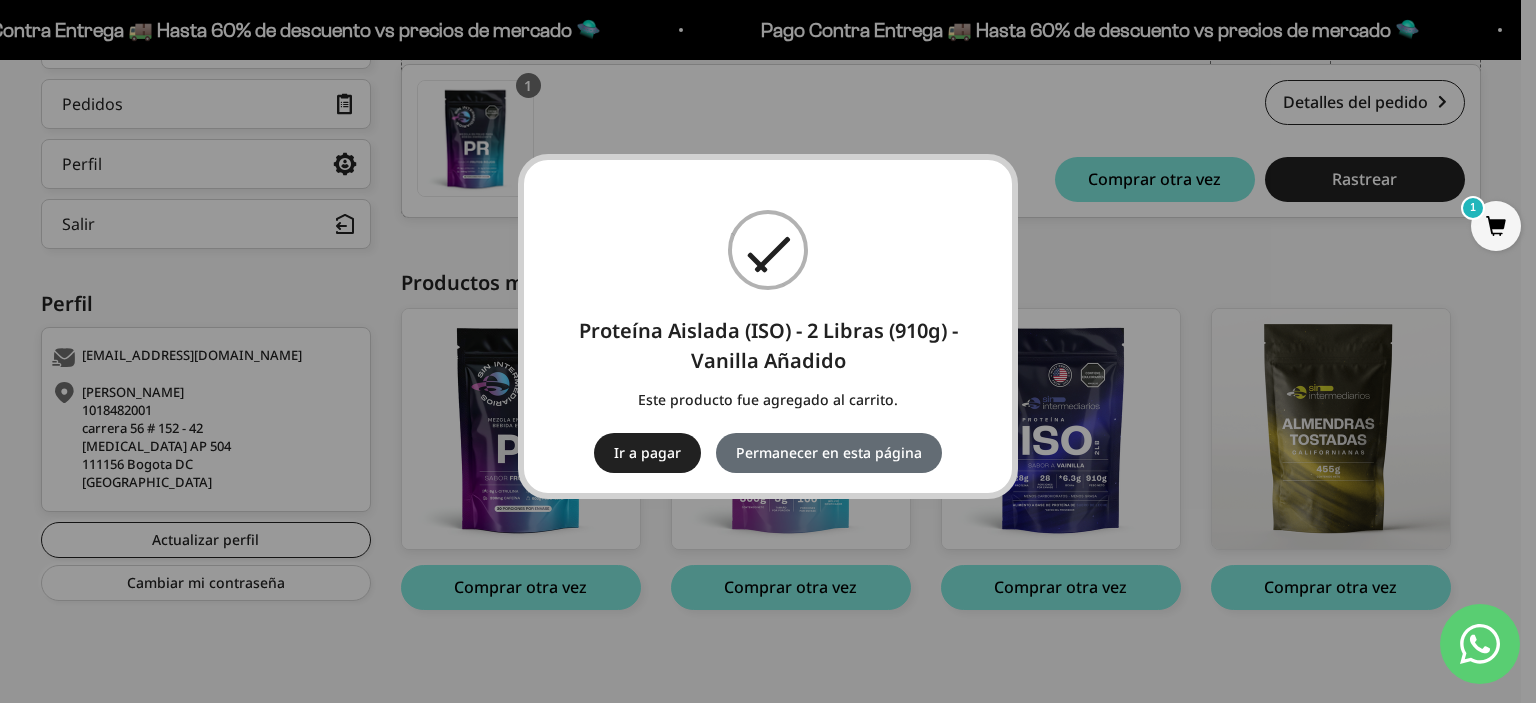 click on "Permanecer en esta página" at bounding box center (829, 453) 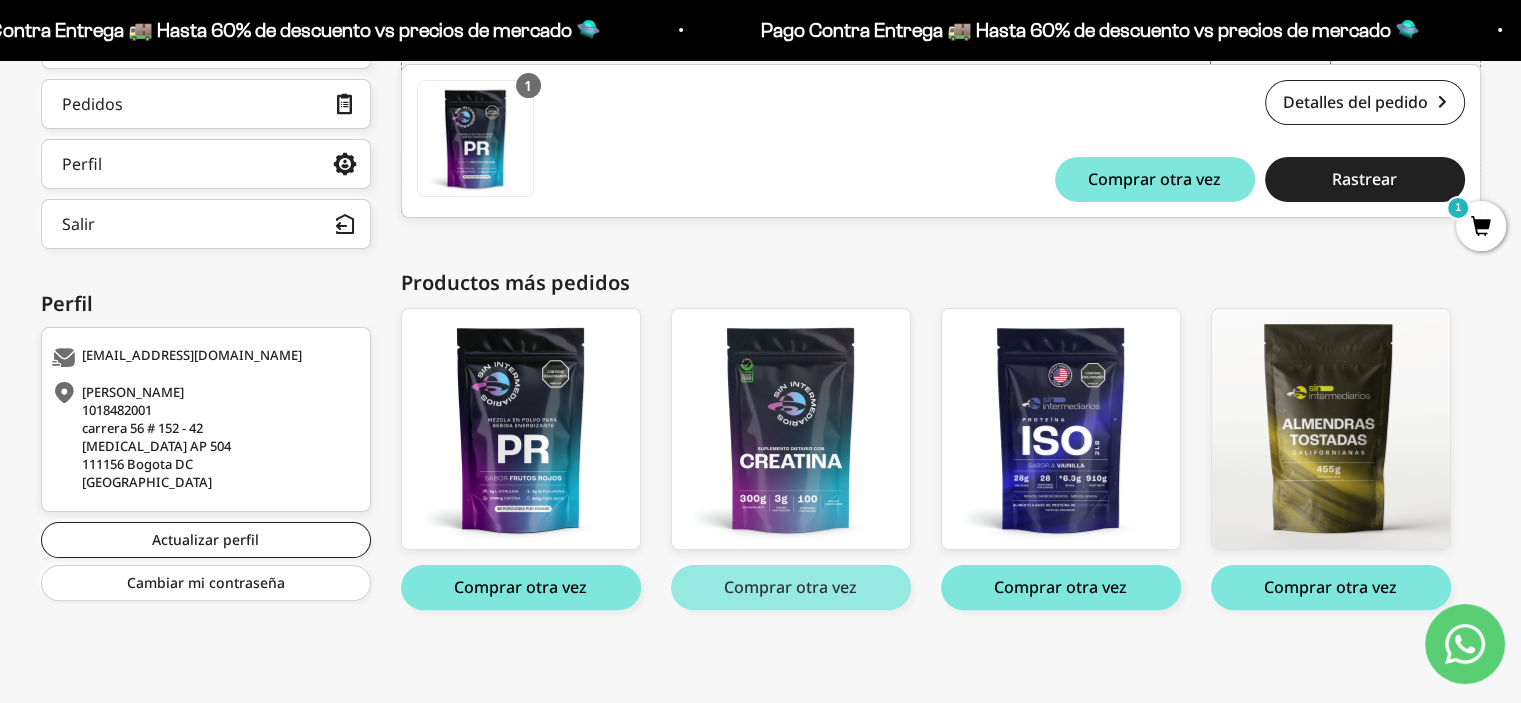 click on "Comprar otra vez" at bounding box center (791, 587) 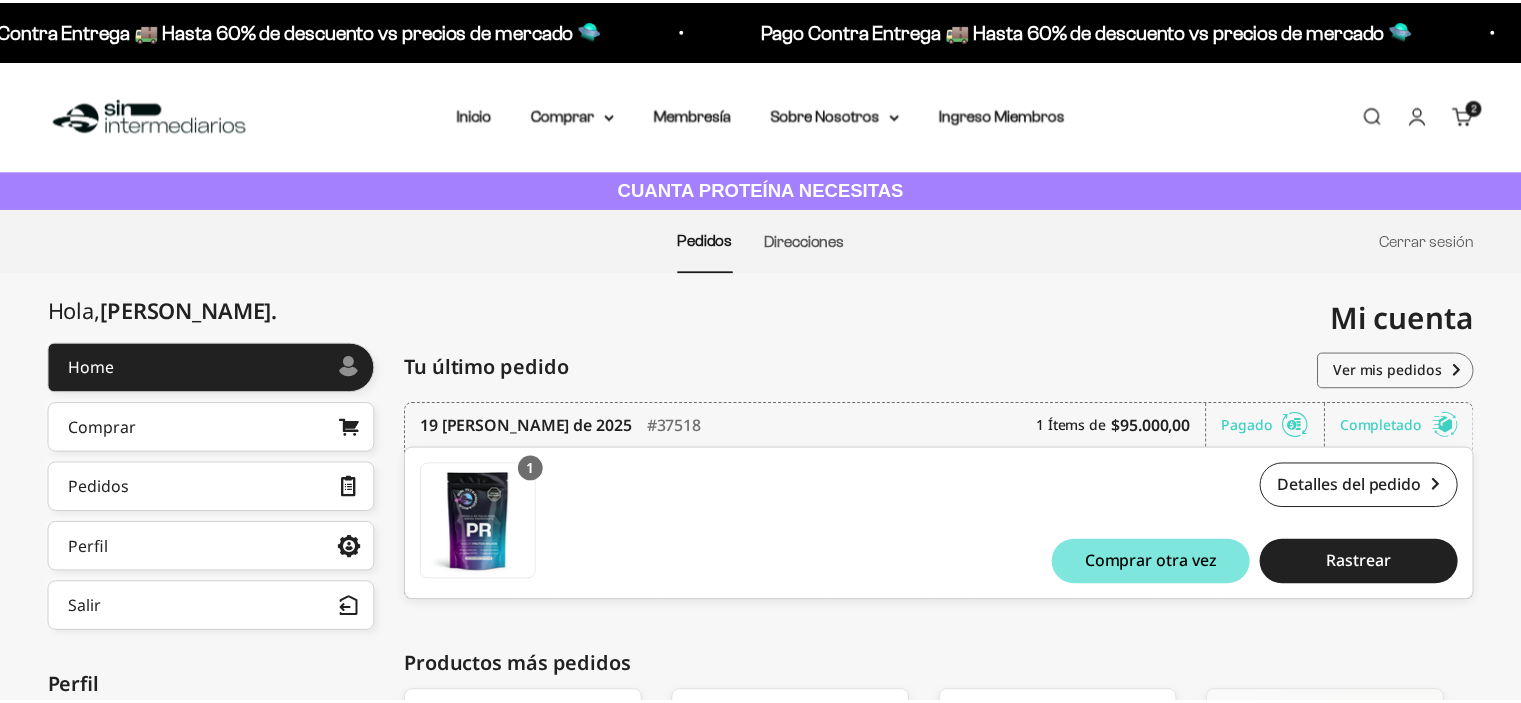 scroll, scrollTop: 384, scrollLeft: 0, axis: vertical 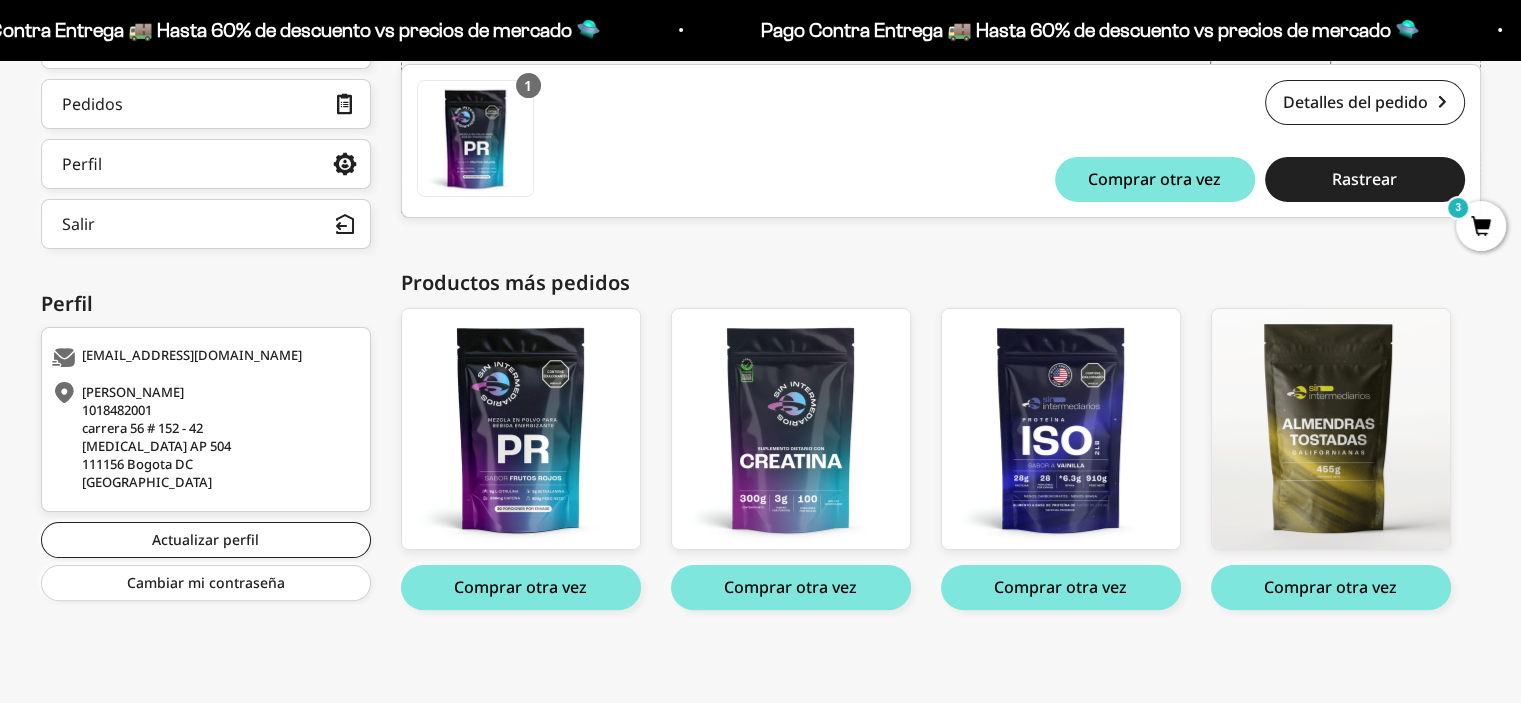 click on "3" at bounding box center (1481, 226) 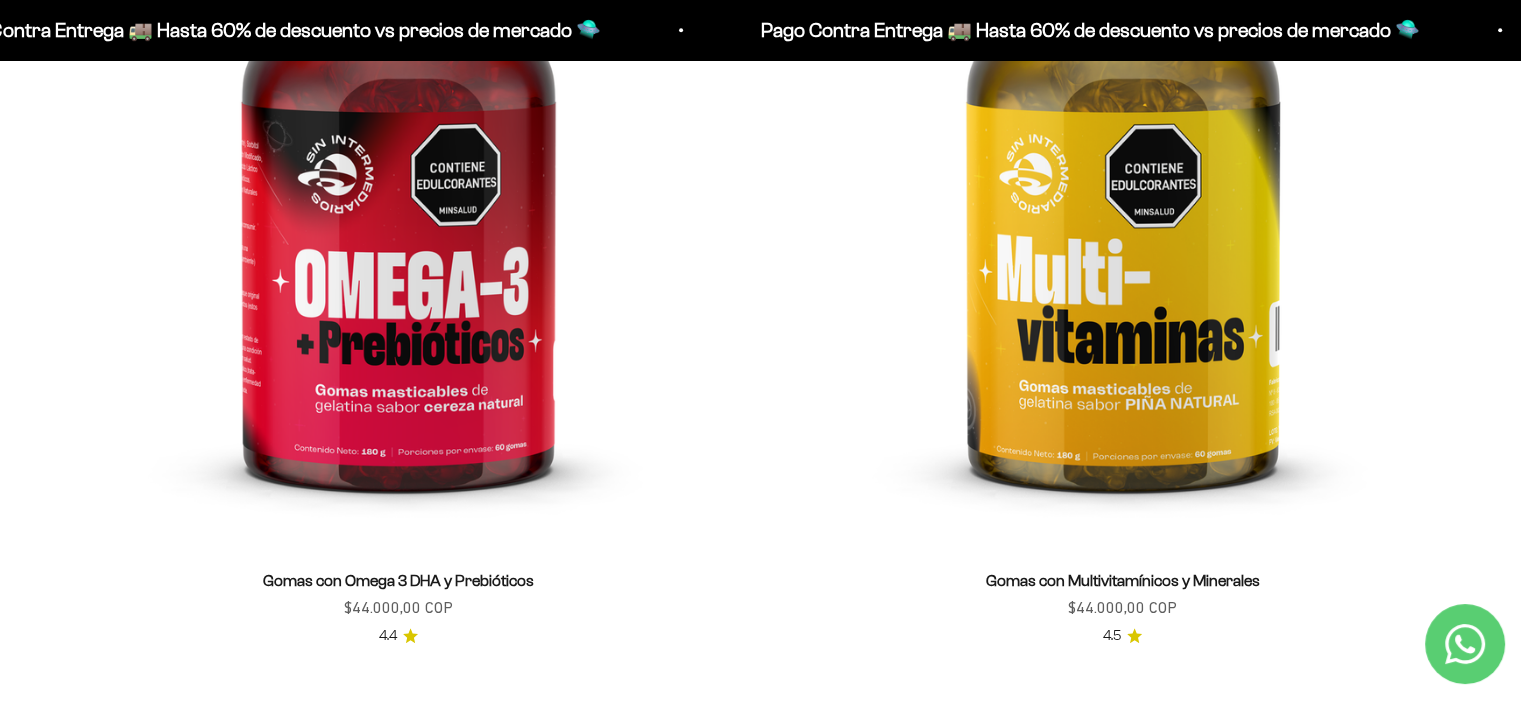 scroll, scrollTop: 1500, scrollLeft: 0, axis: vertical 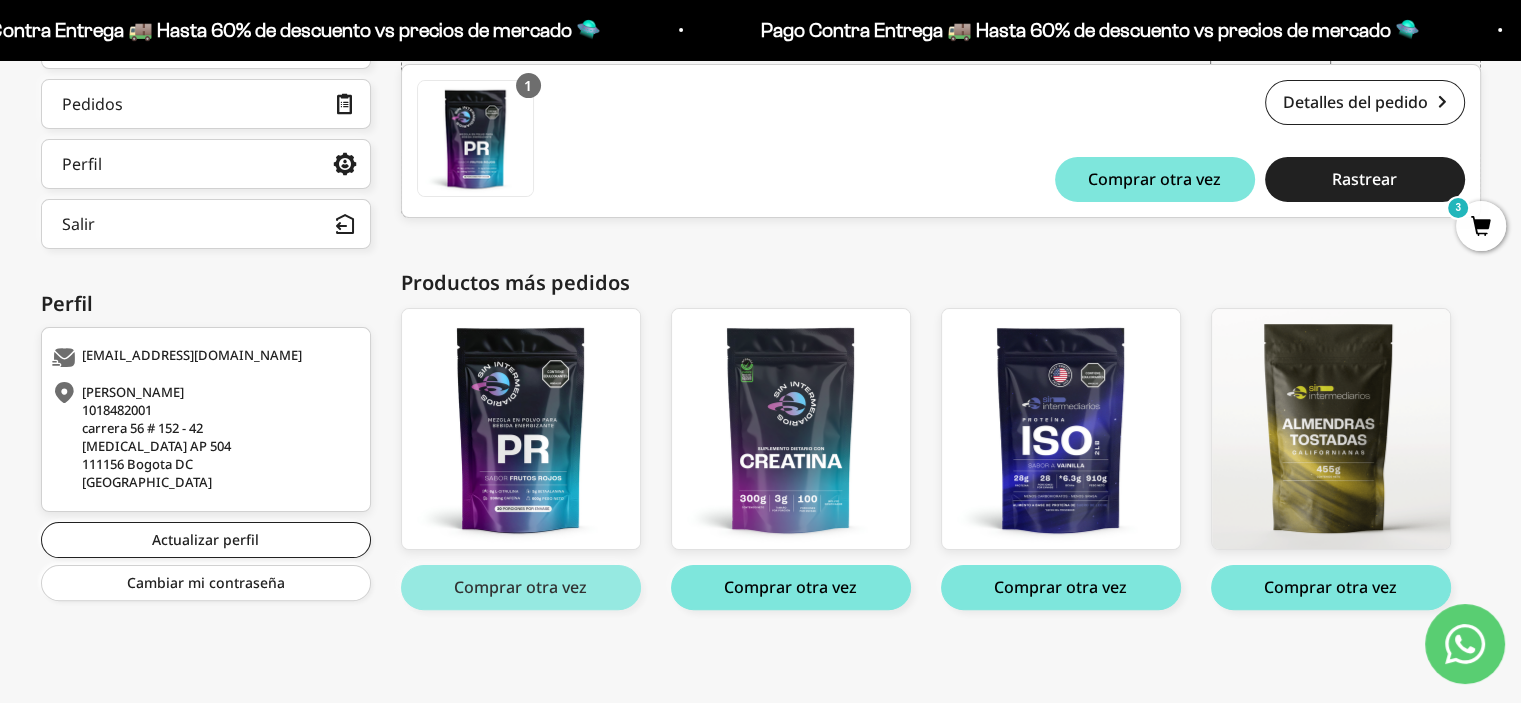 click on "Comprar otra vez" at bounding box center (521, 587) 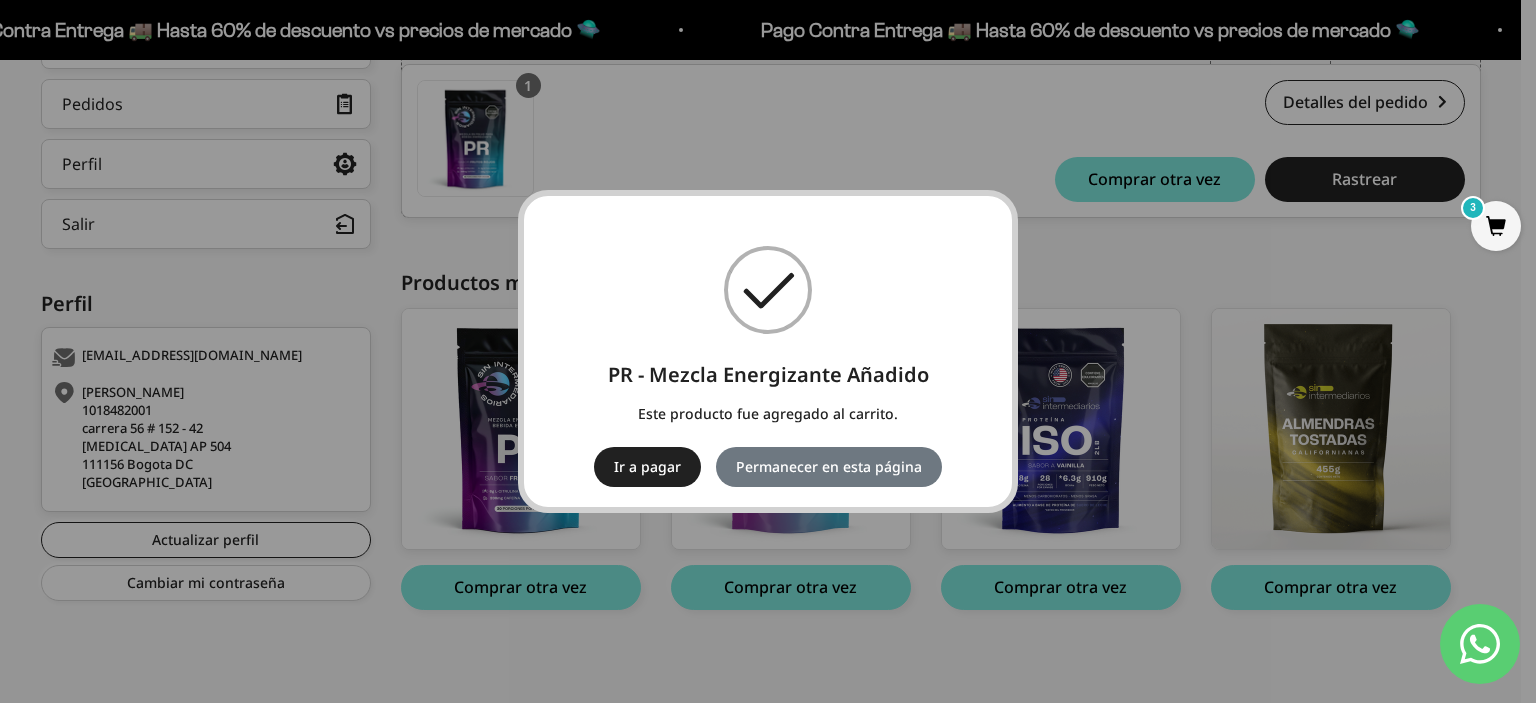type 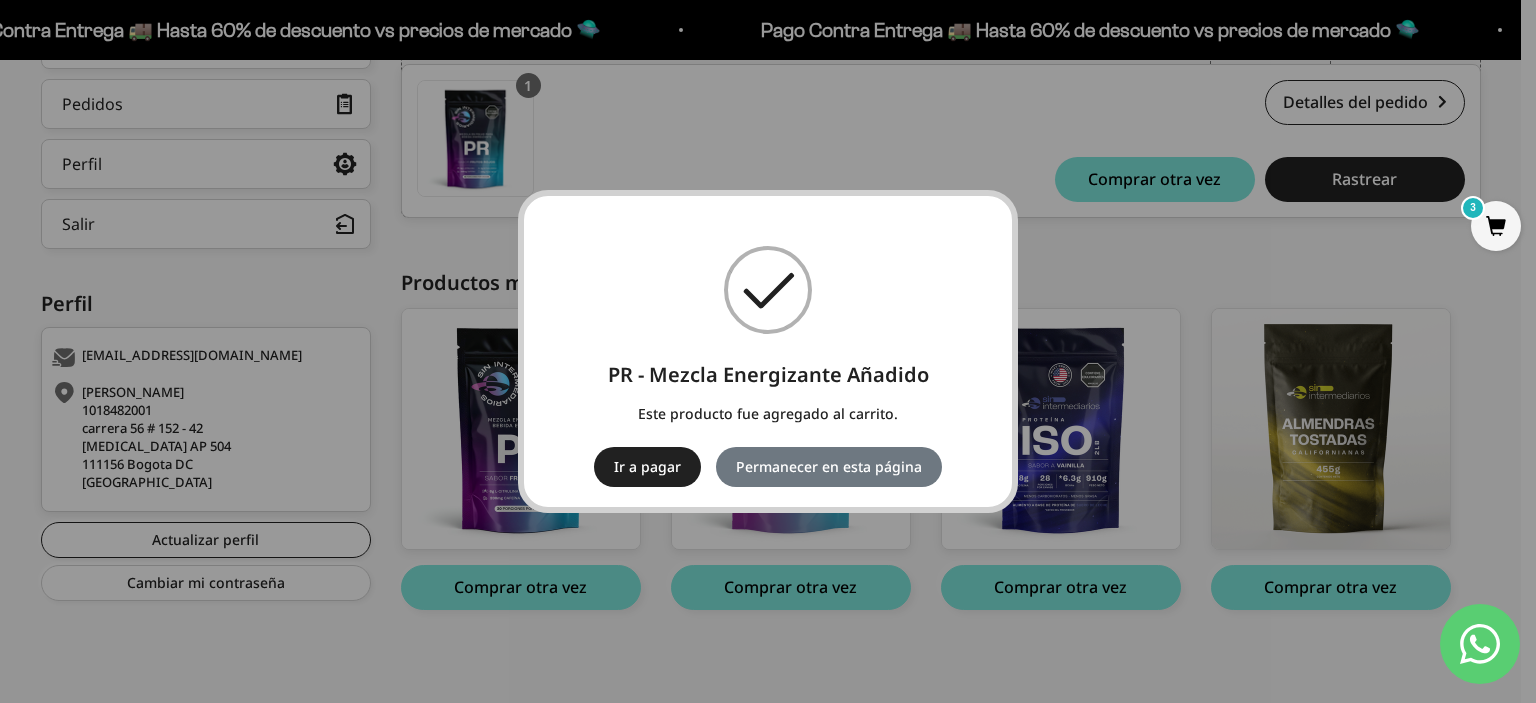 click on "3" at bounding box center (1496, 226) 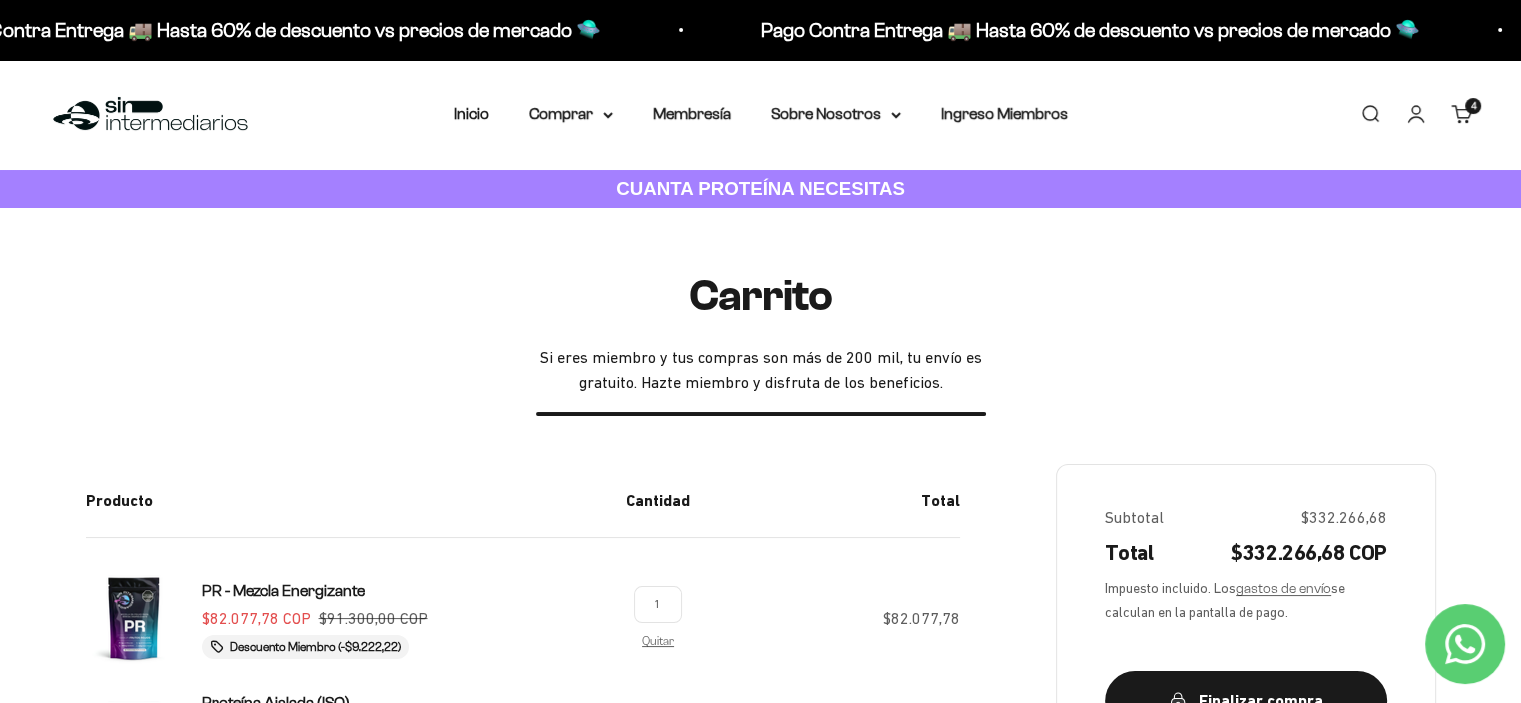 scroll, scrollTop: 0, scrollLeft: 0, axis: both 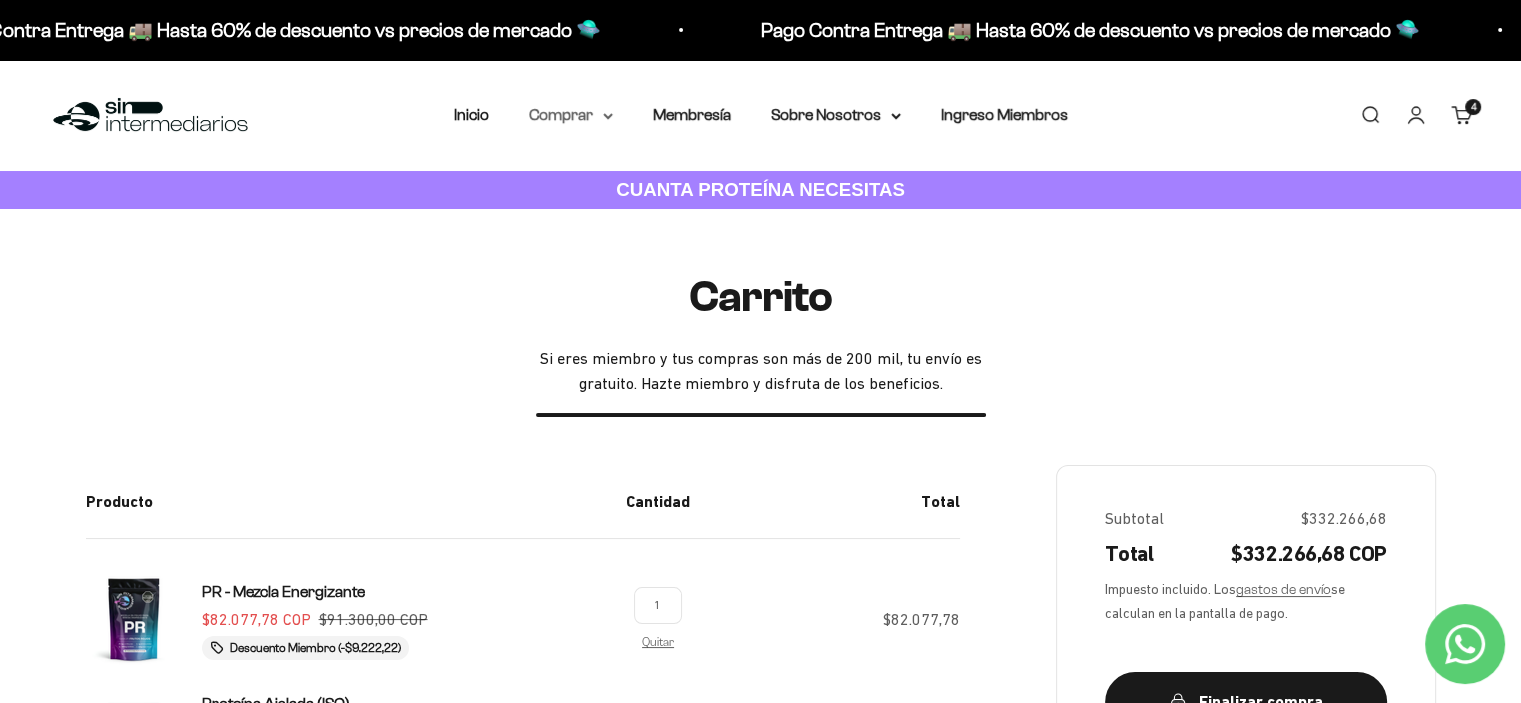 click on "Comprar" at bounding box center [571, 115] 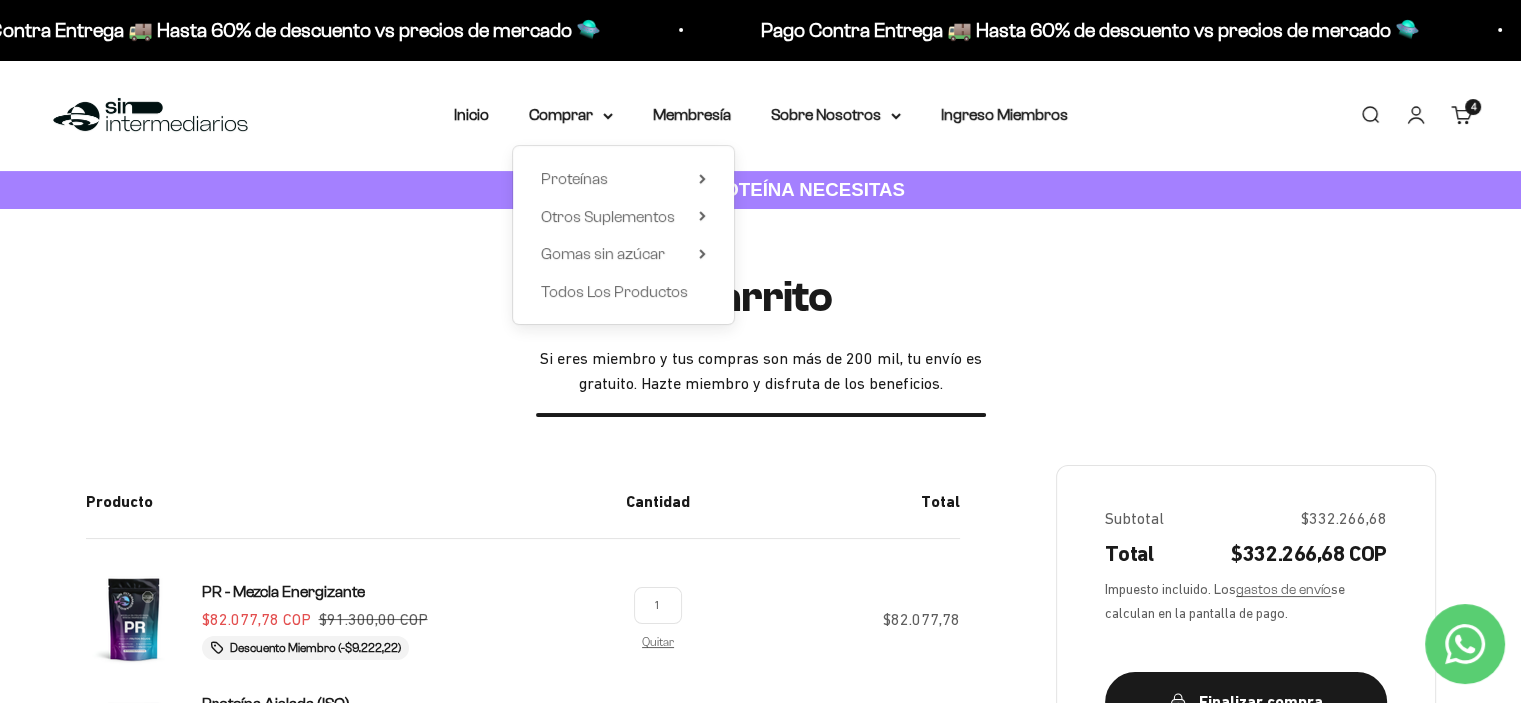 click on "Proteínas
Ver Todos
Whey
Iso
Vegan
Shaker" at bounding box center [623, 235] 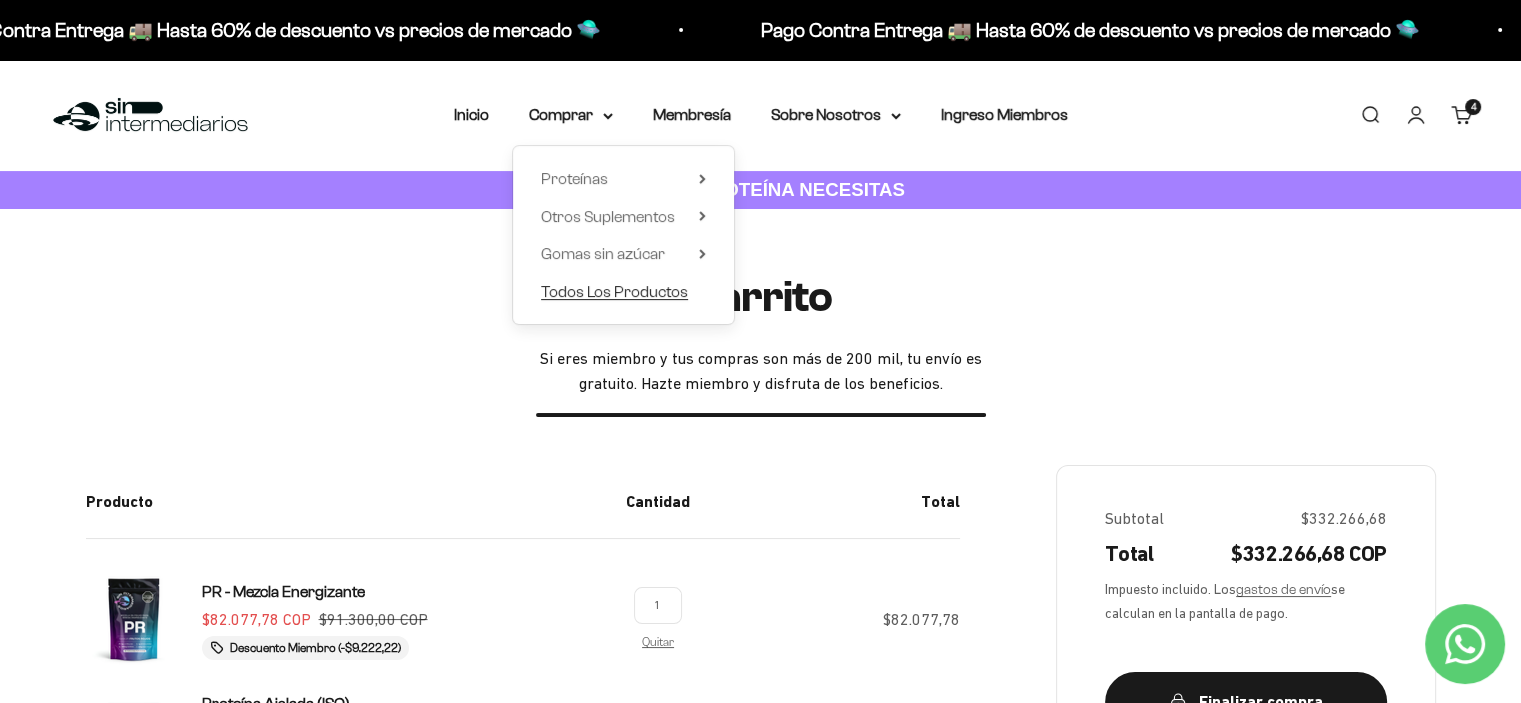 click on "Todos Los Productos" at bounding box center (614, 291) 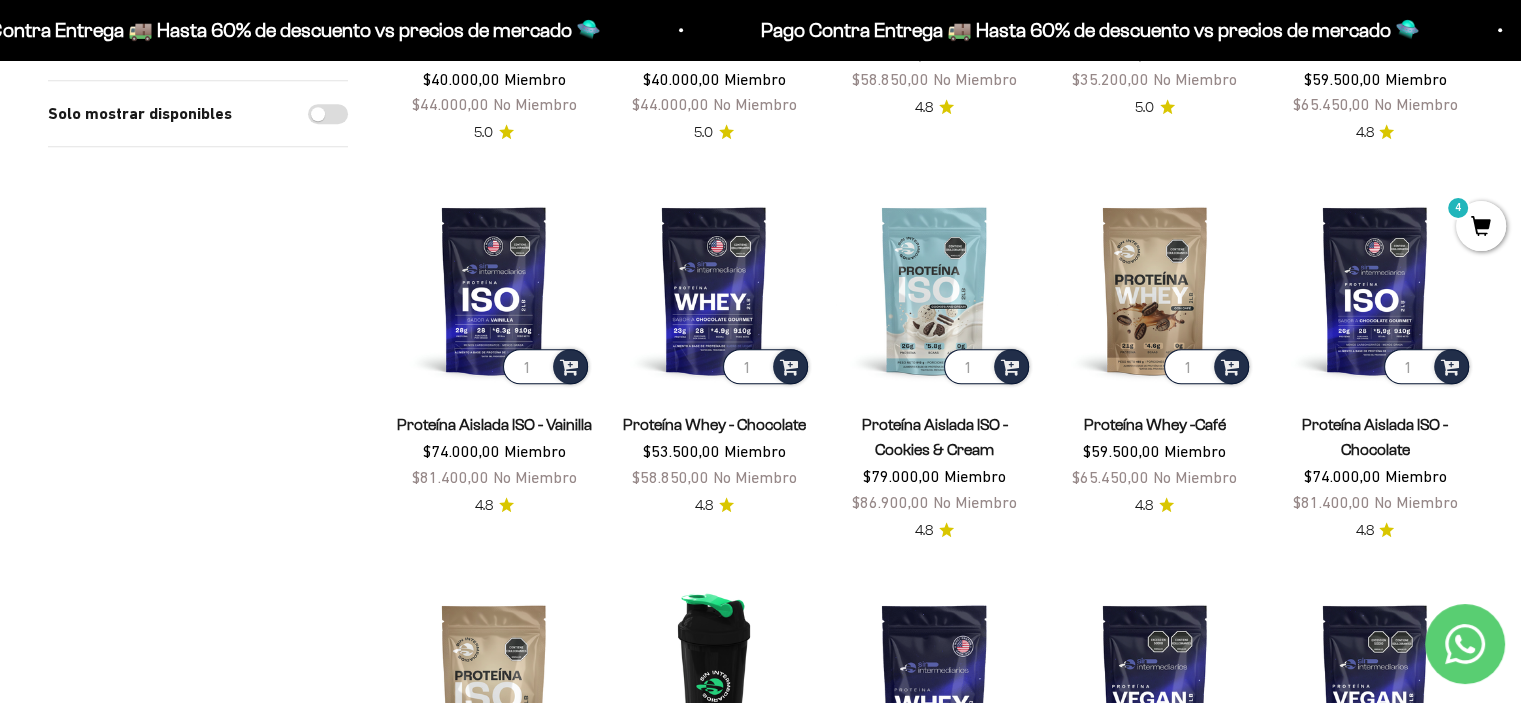 scroll, scrollTop: 1600, scrollLeft: 0, axis: vertical 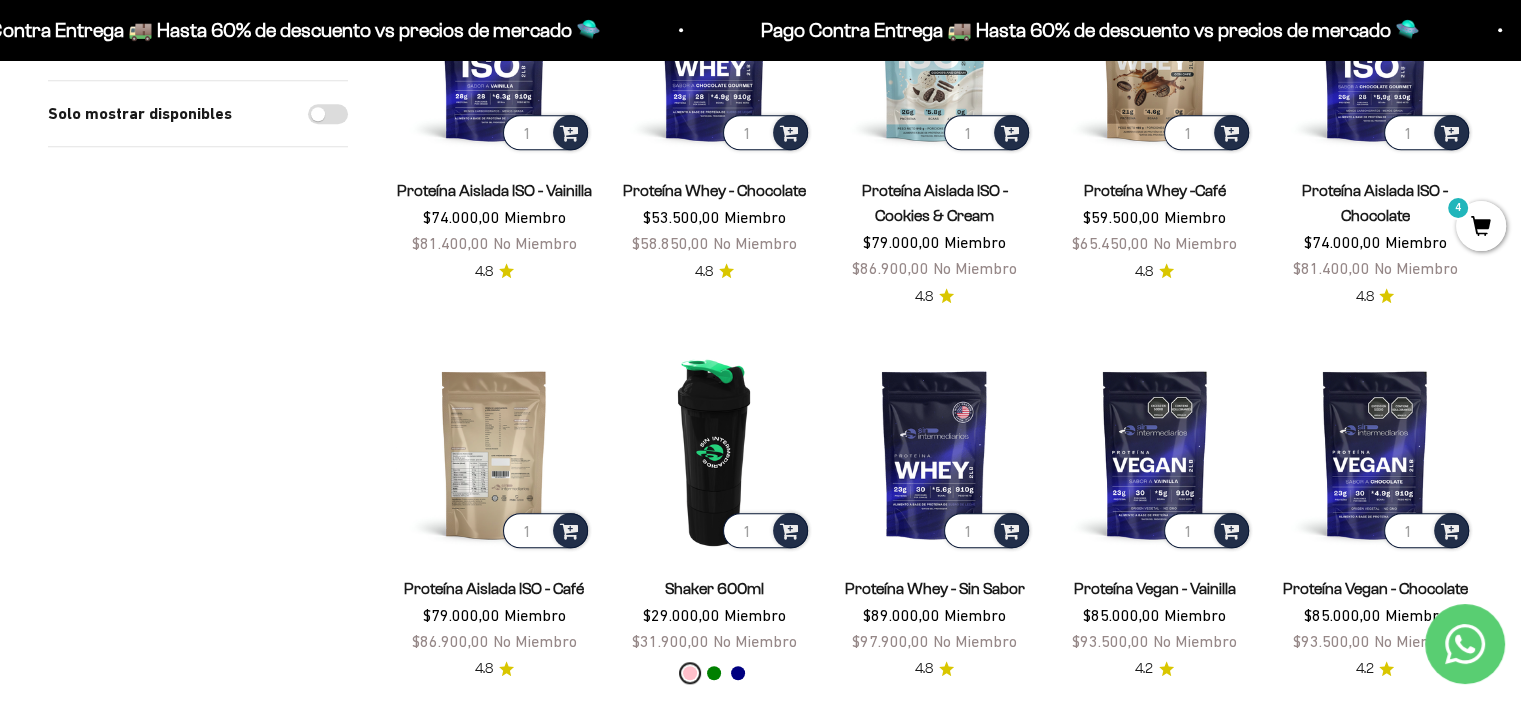 click at bounding box center (494, 454) 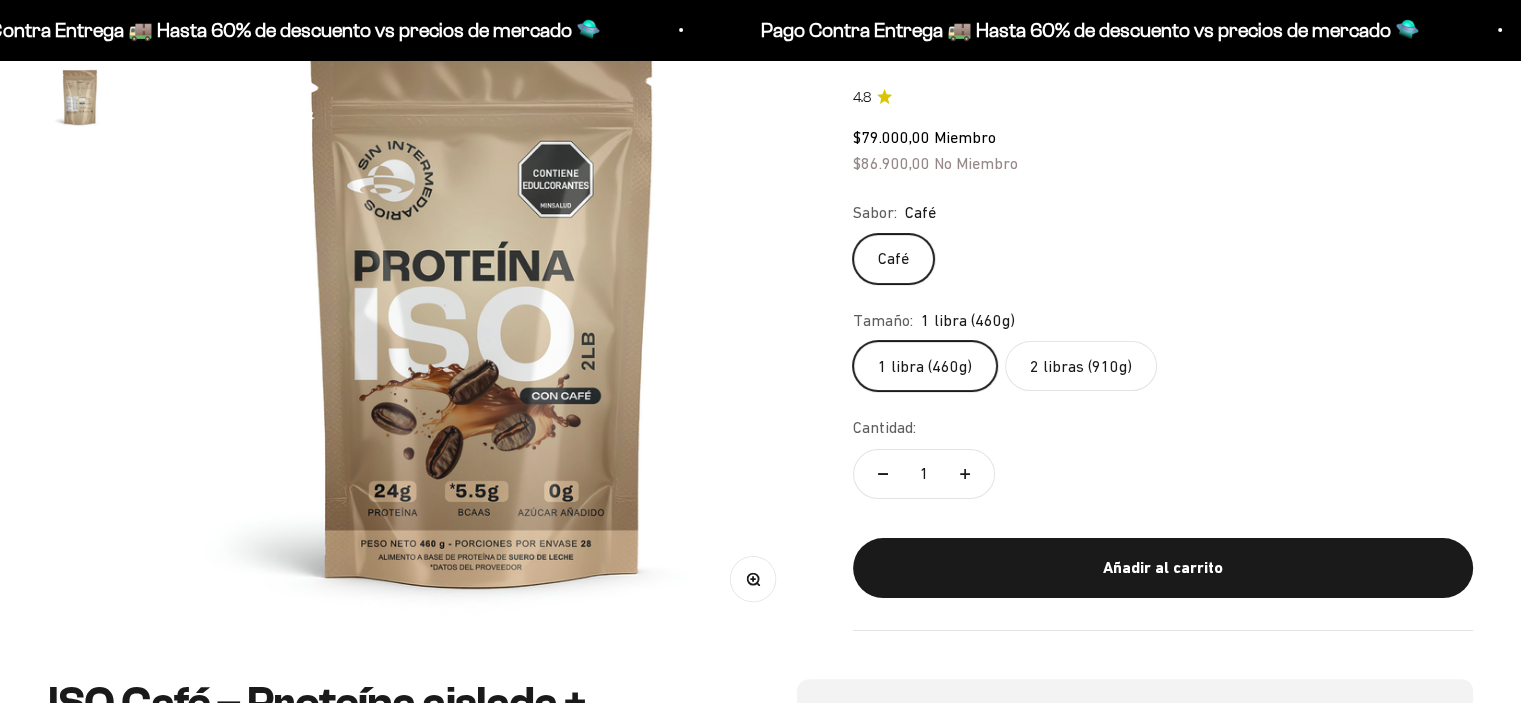 scroll, scrollTop: 300, scrollLeft: 0, axis: vertical 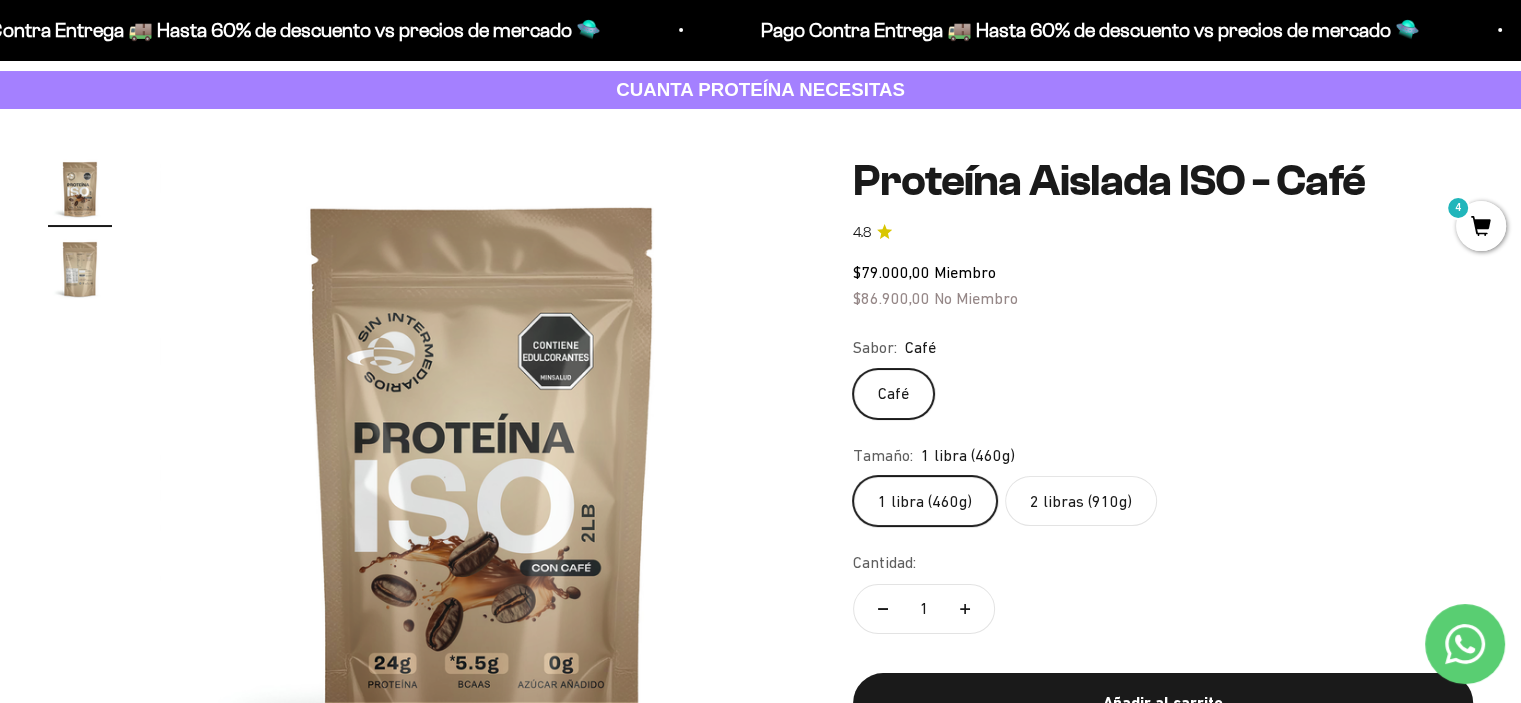 click at bounding box center (482, 479) 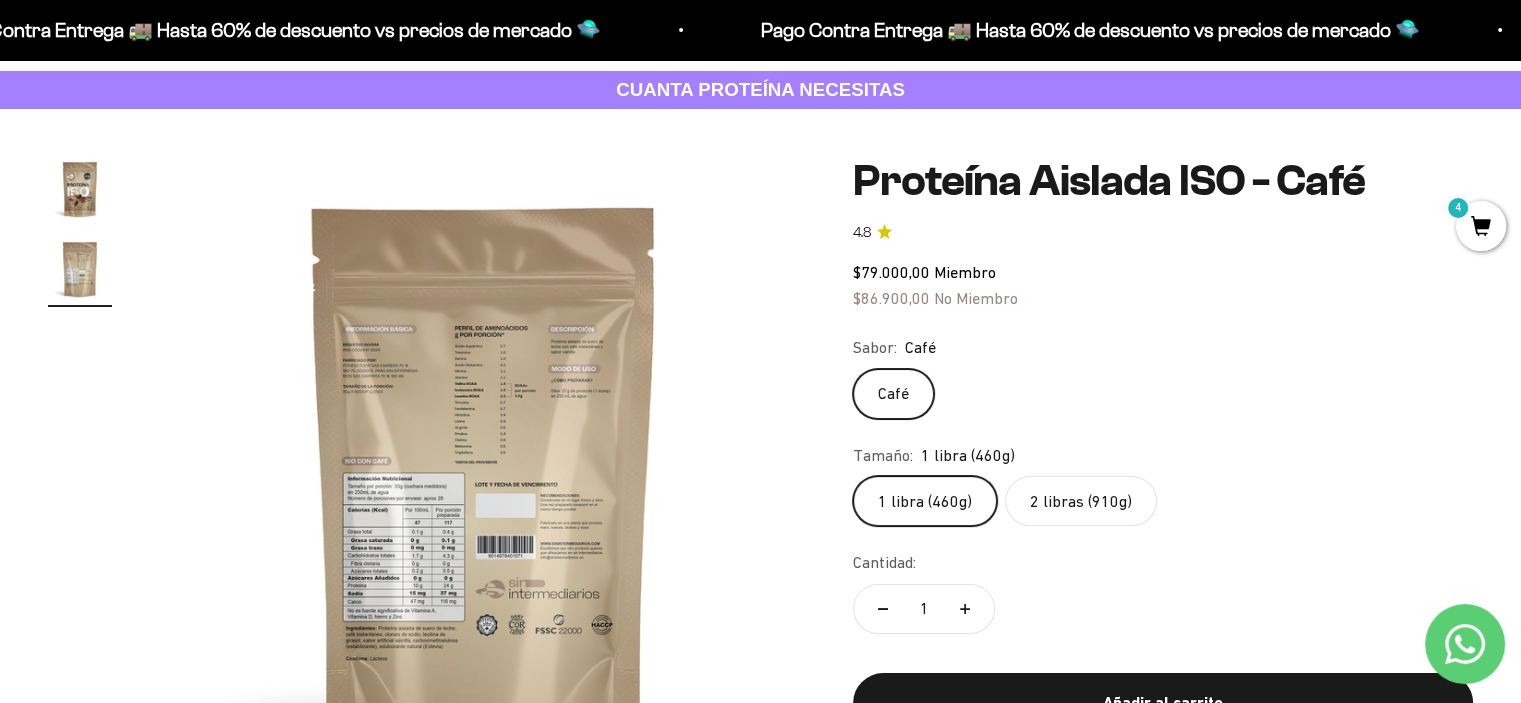click at bounding box center (483, 479) 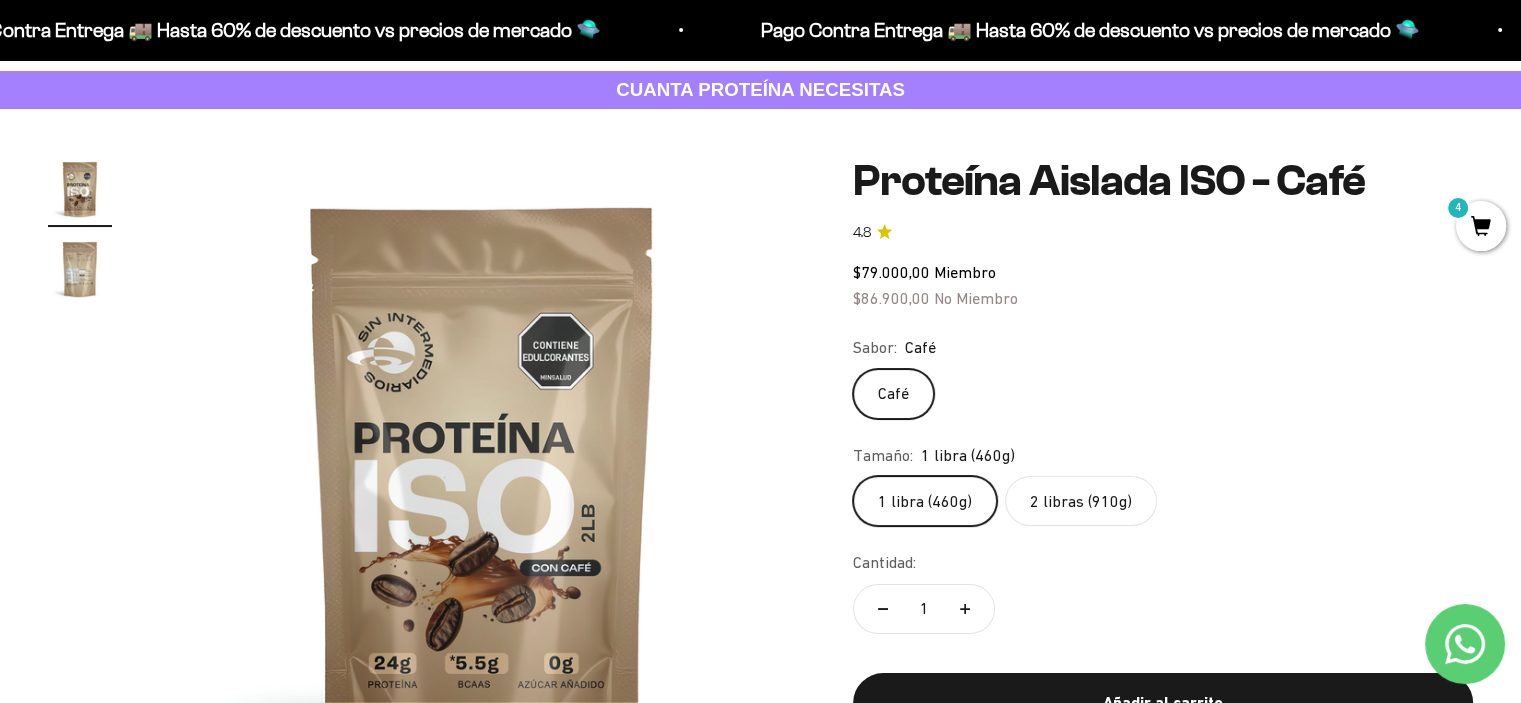 scroll, scrollTop: 0, scrollLeft: 0, axis: both 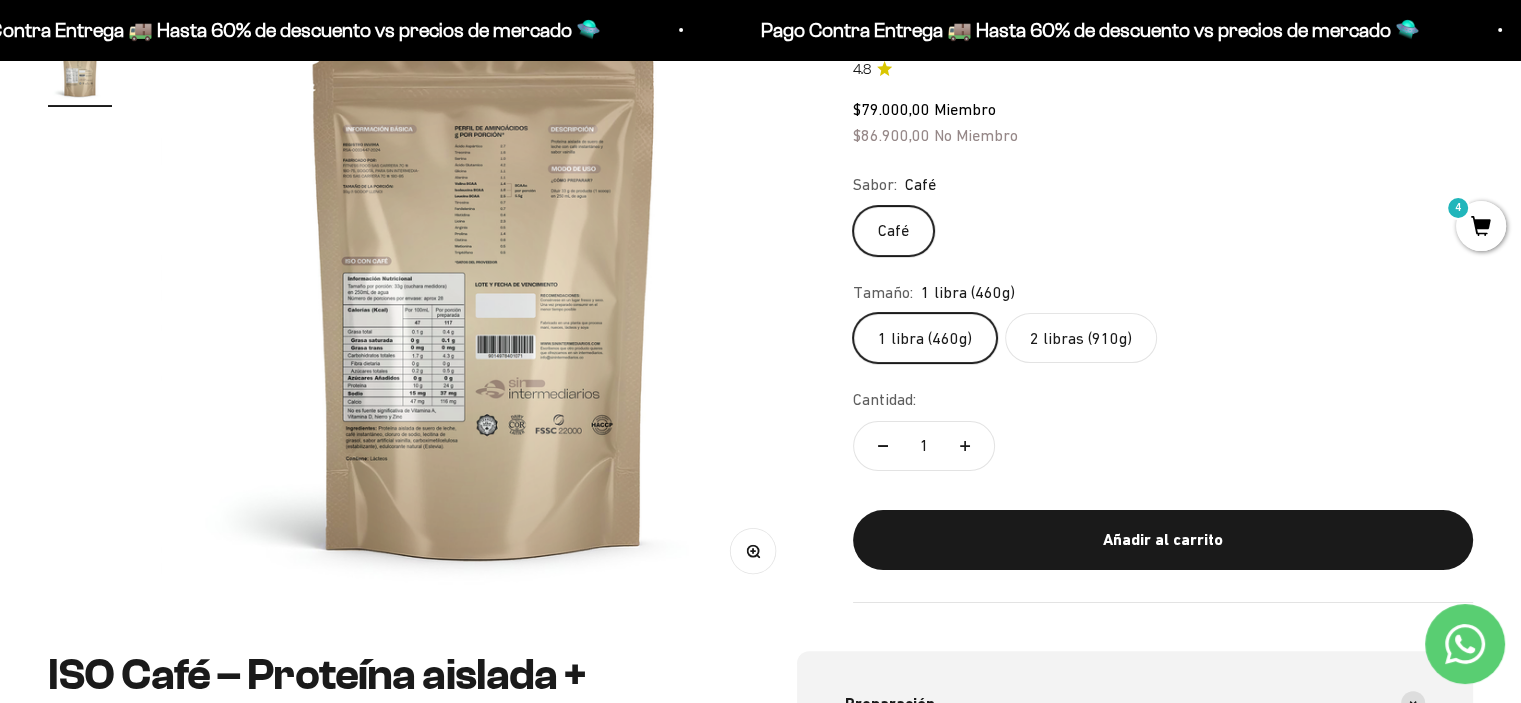click 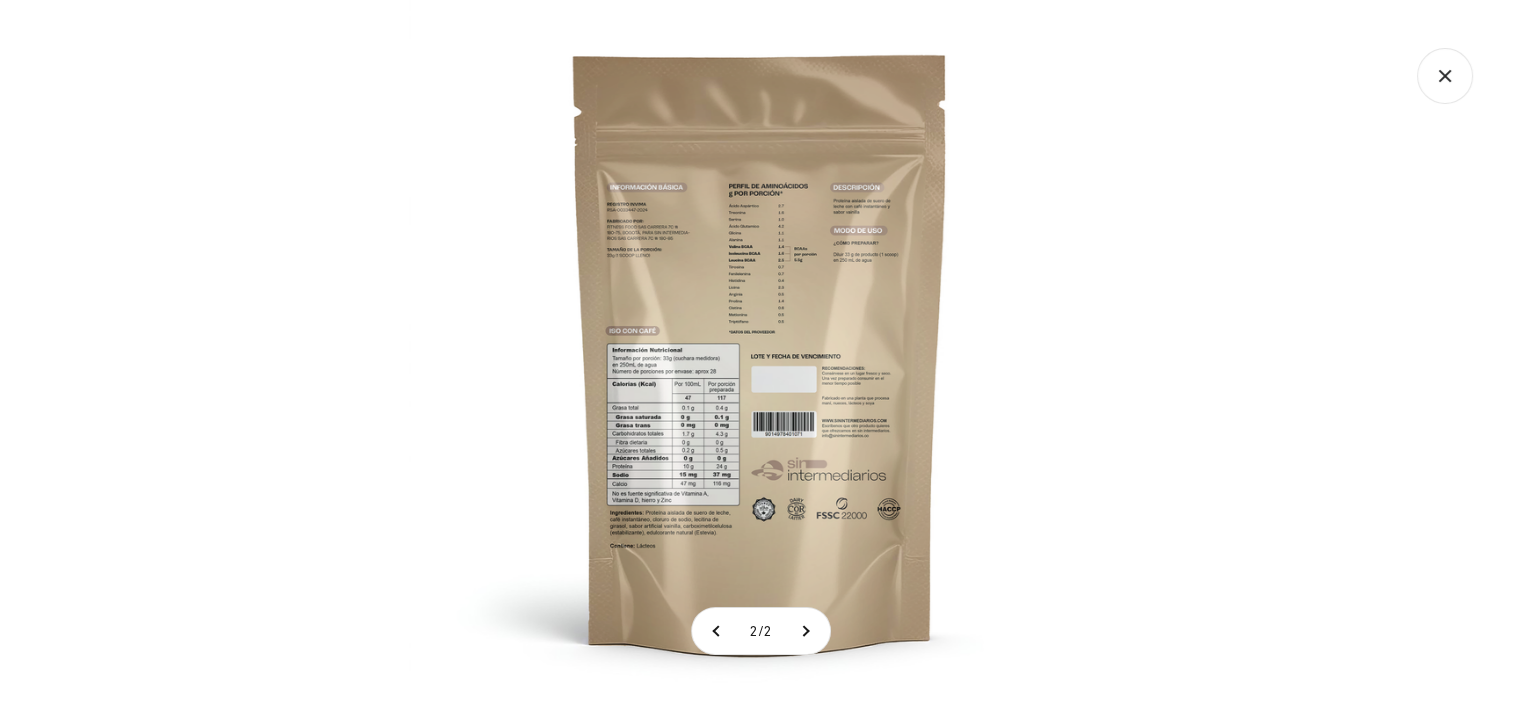 click at bounding box center [760, 351] 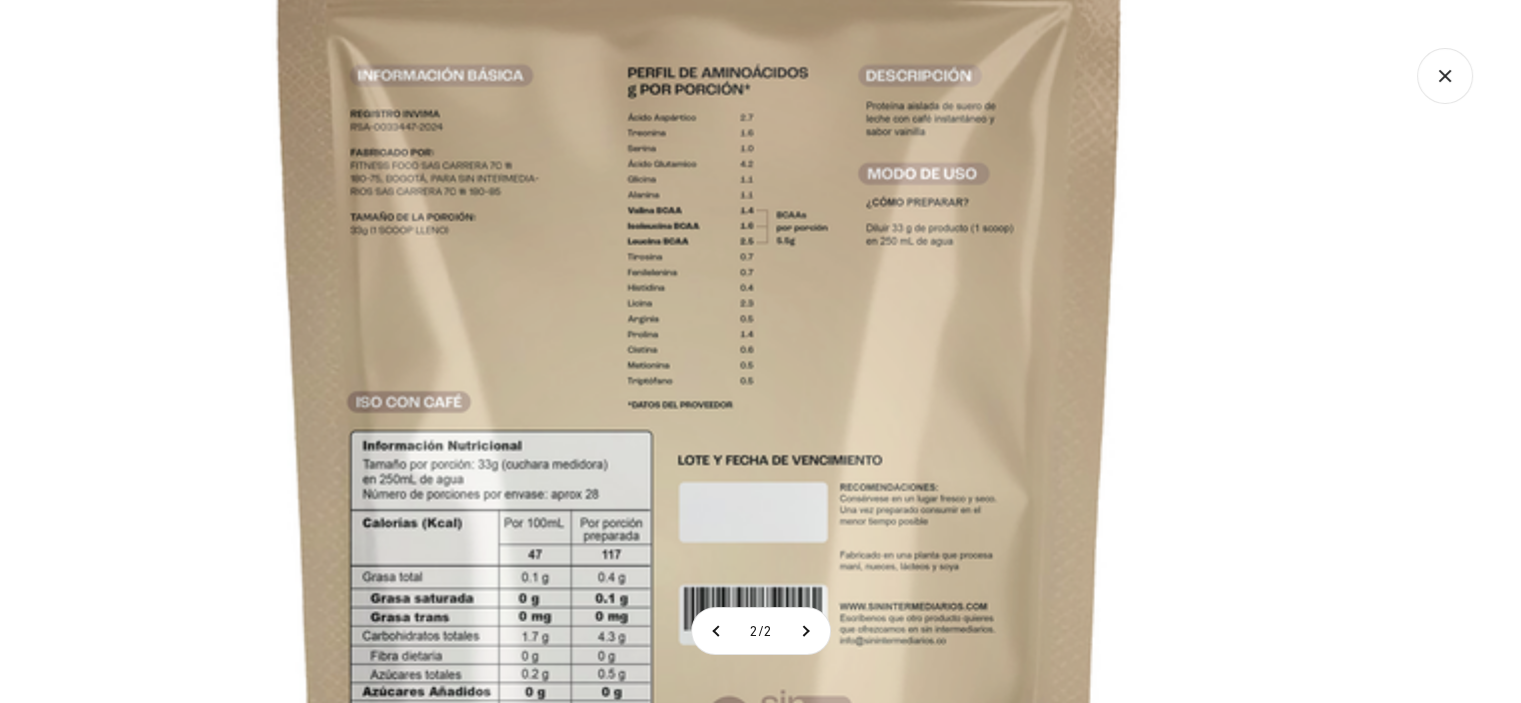 click at bounding box center [700, 449] 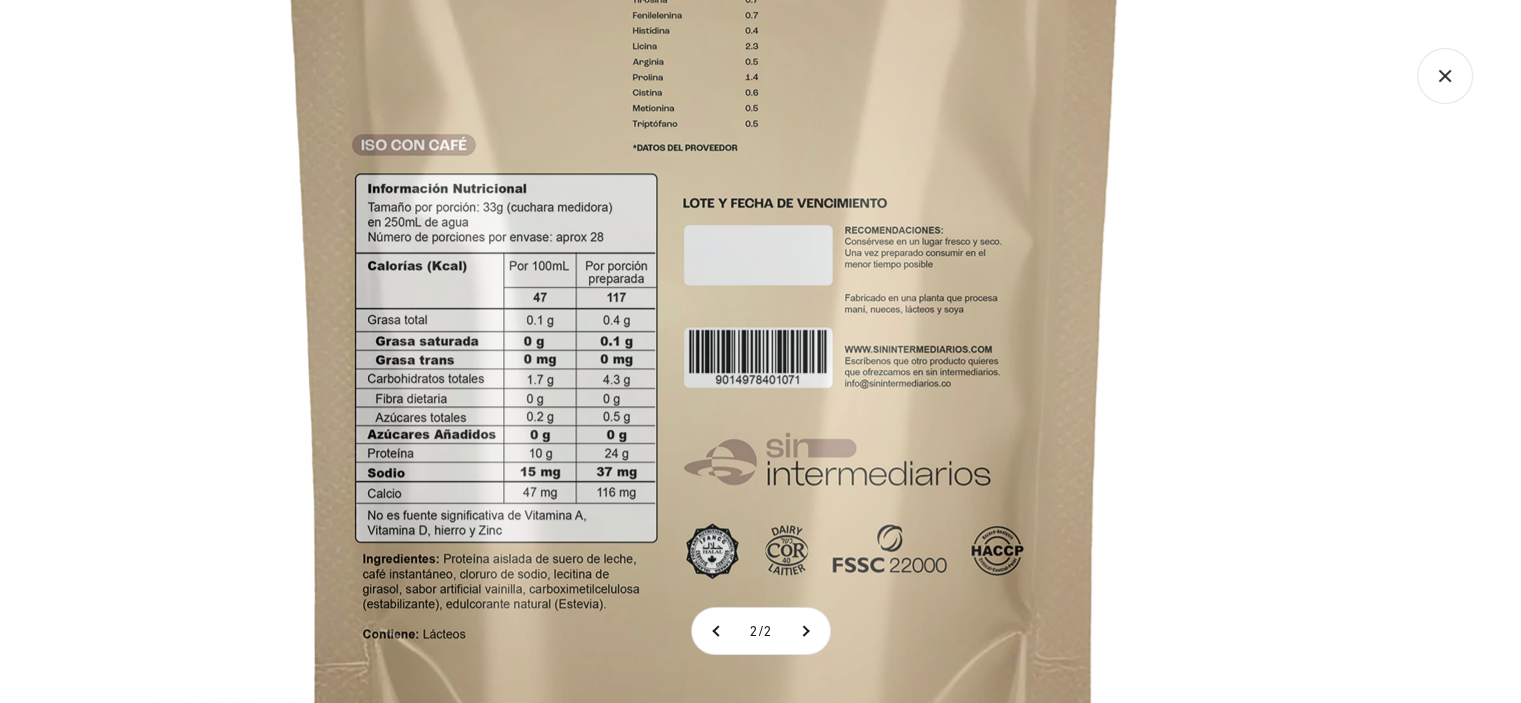 click at bounding box center [705, 192] 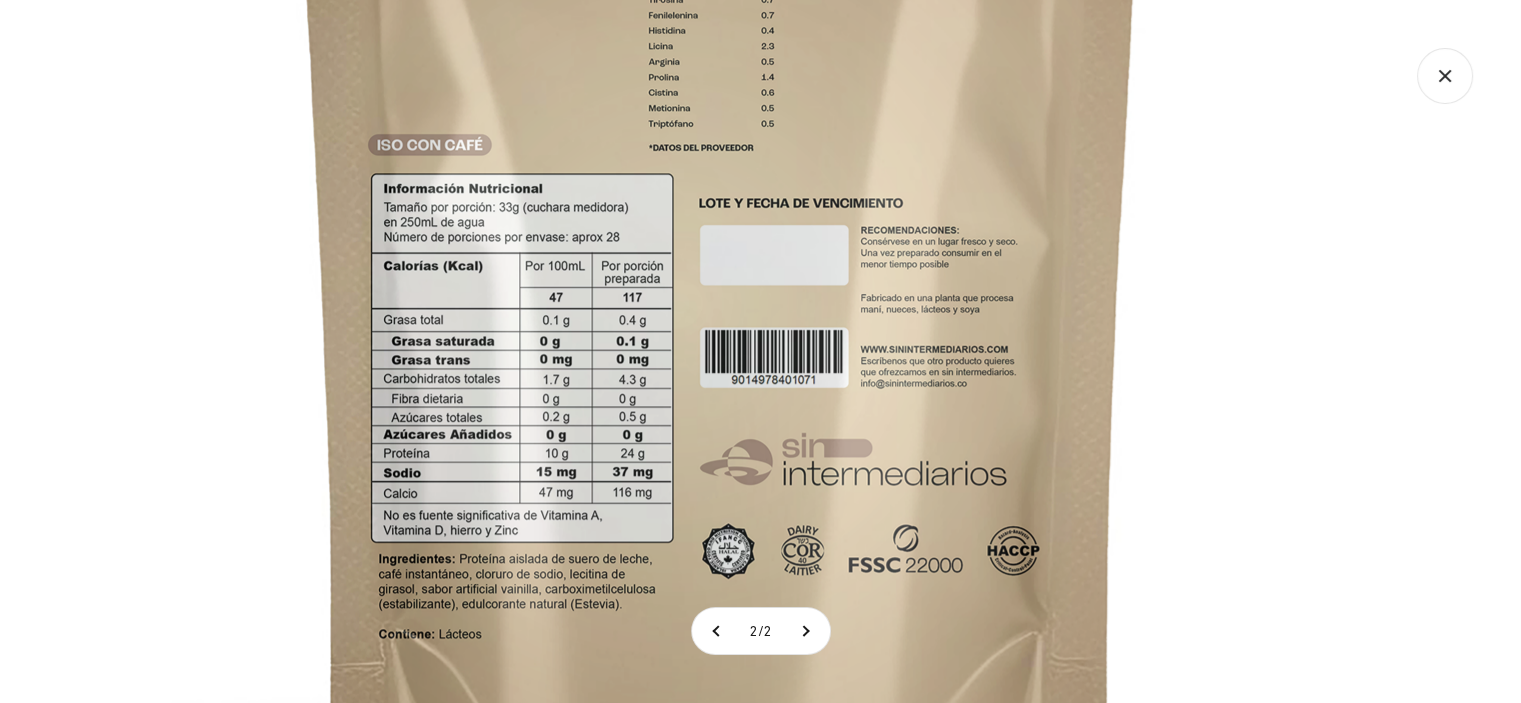 click at bounding box center (721, 192) 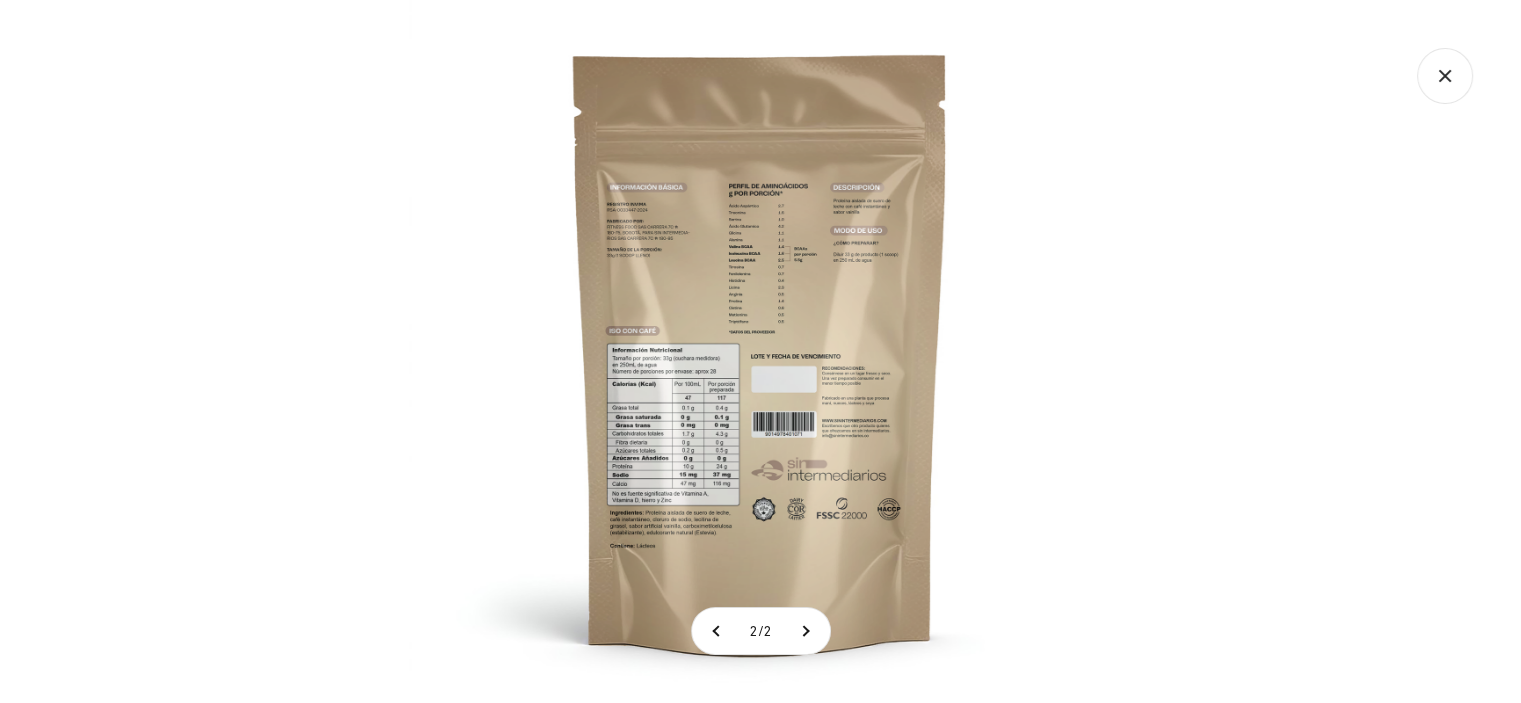 click 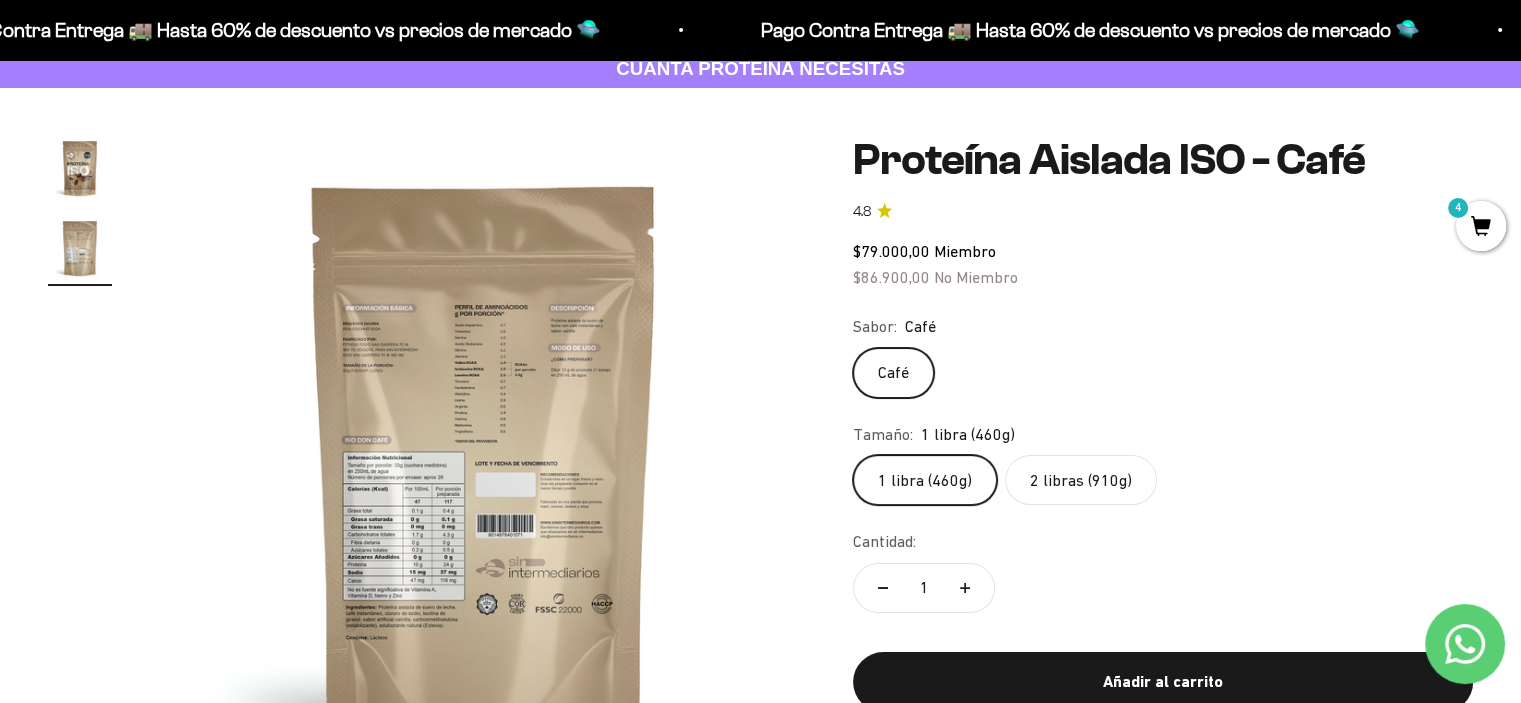 scroll, scrollTop: 0, scrollLeft: 0, axis: both 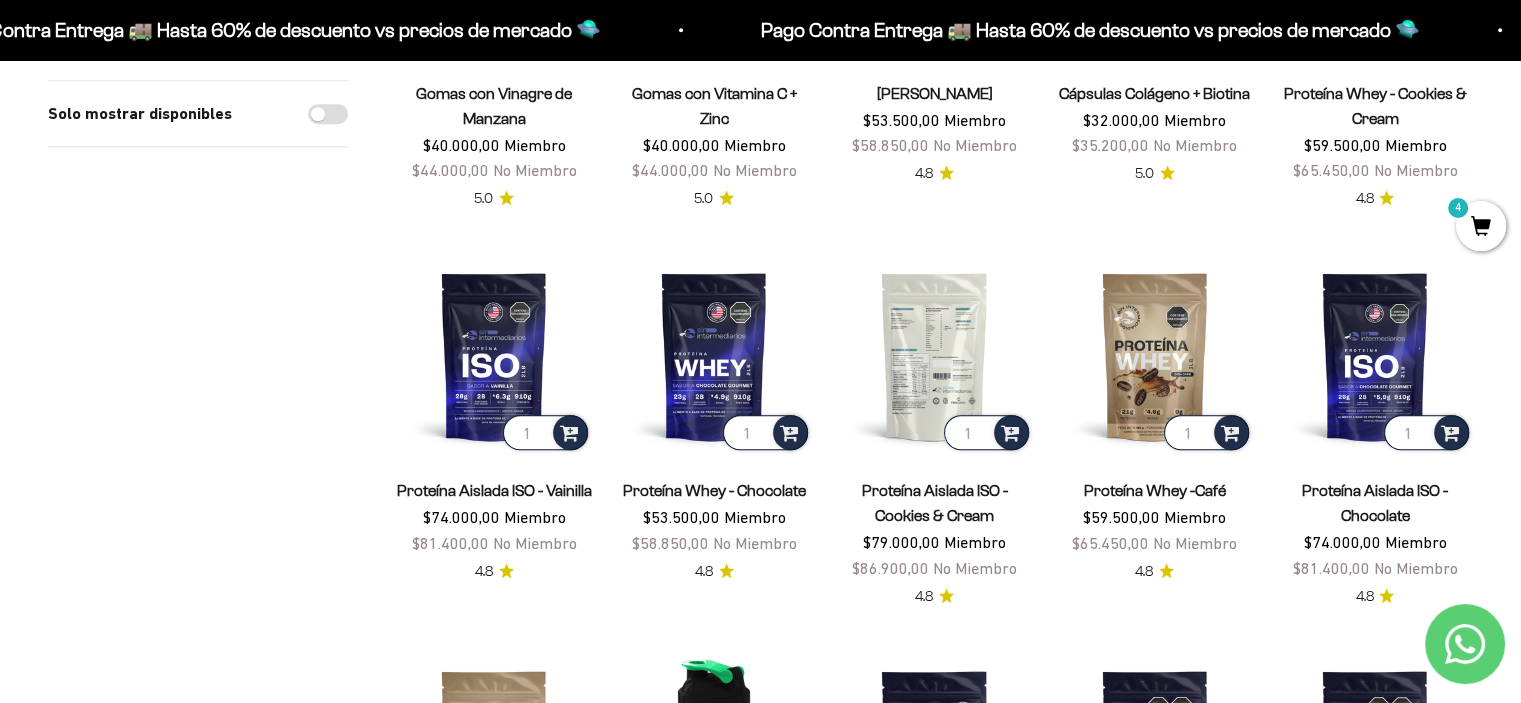 click at bounding box center [934, 356] 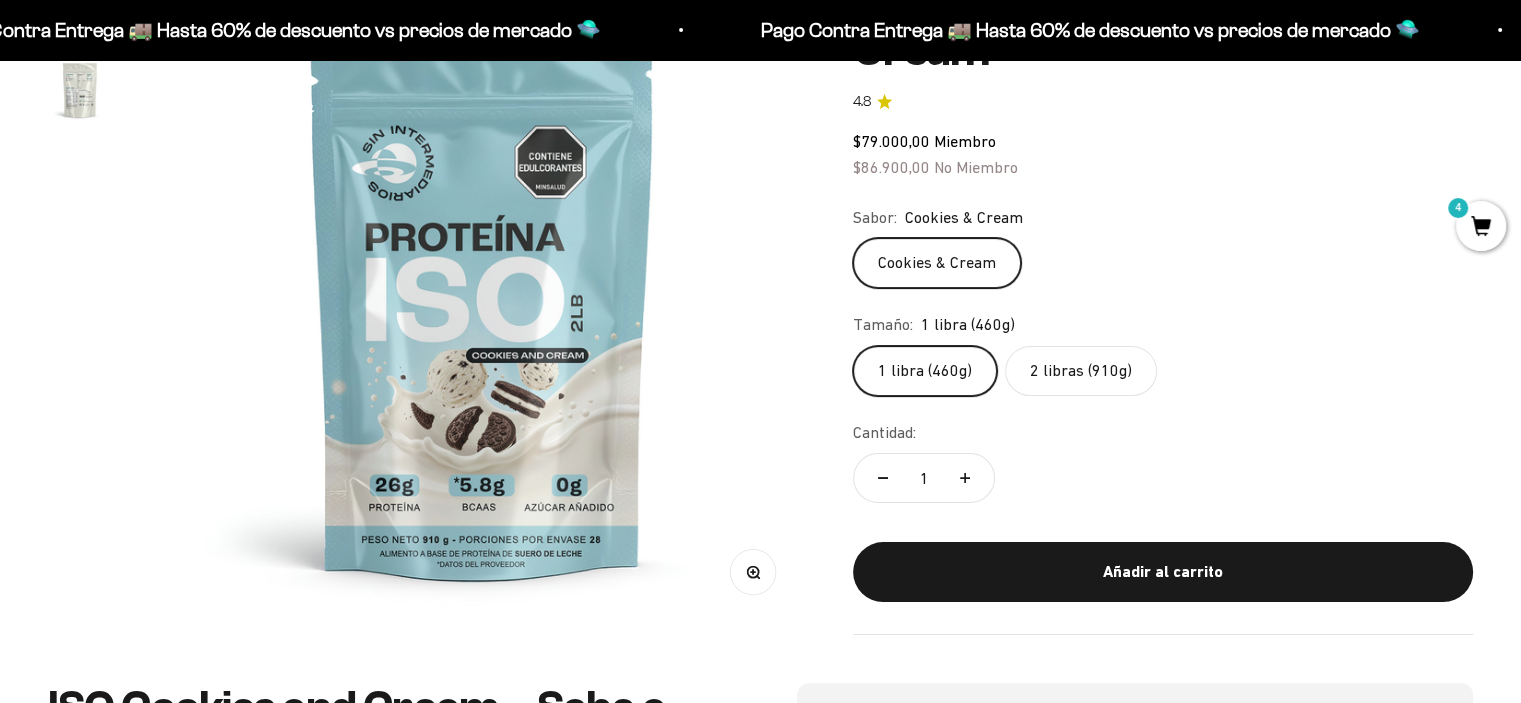 scroll, scrollTop: 300, scrollLeft: 0, axis: vertical 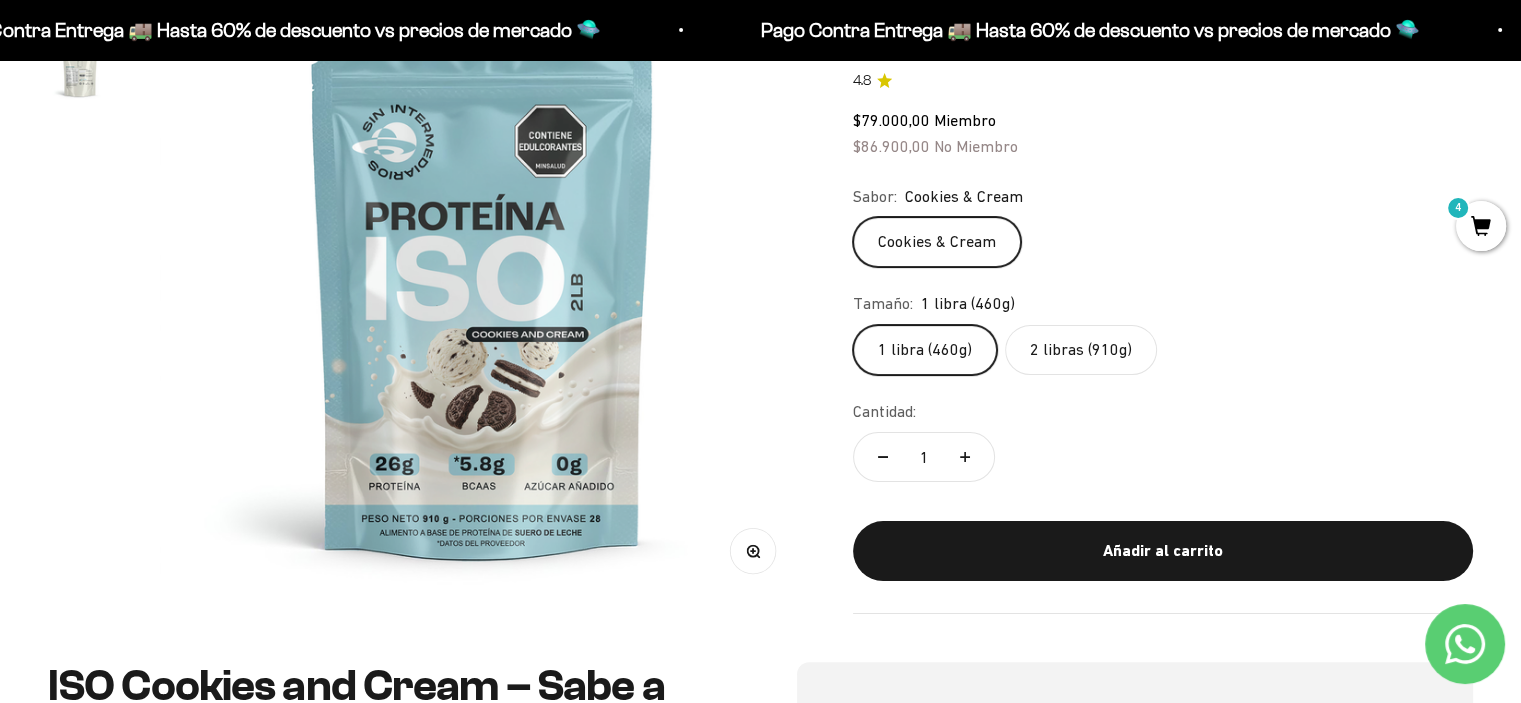 click at bounding box center [80, 69] 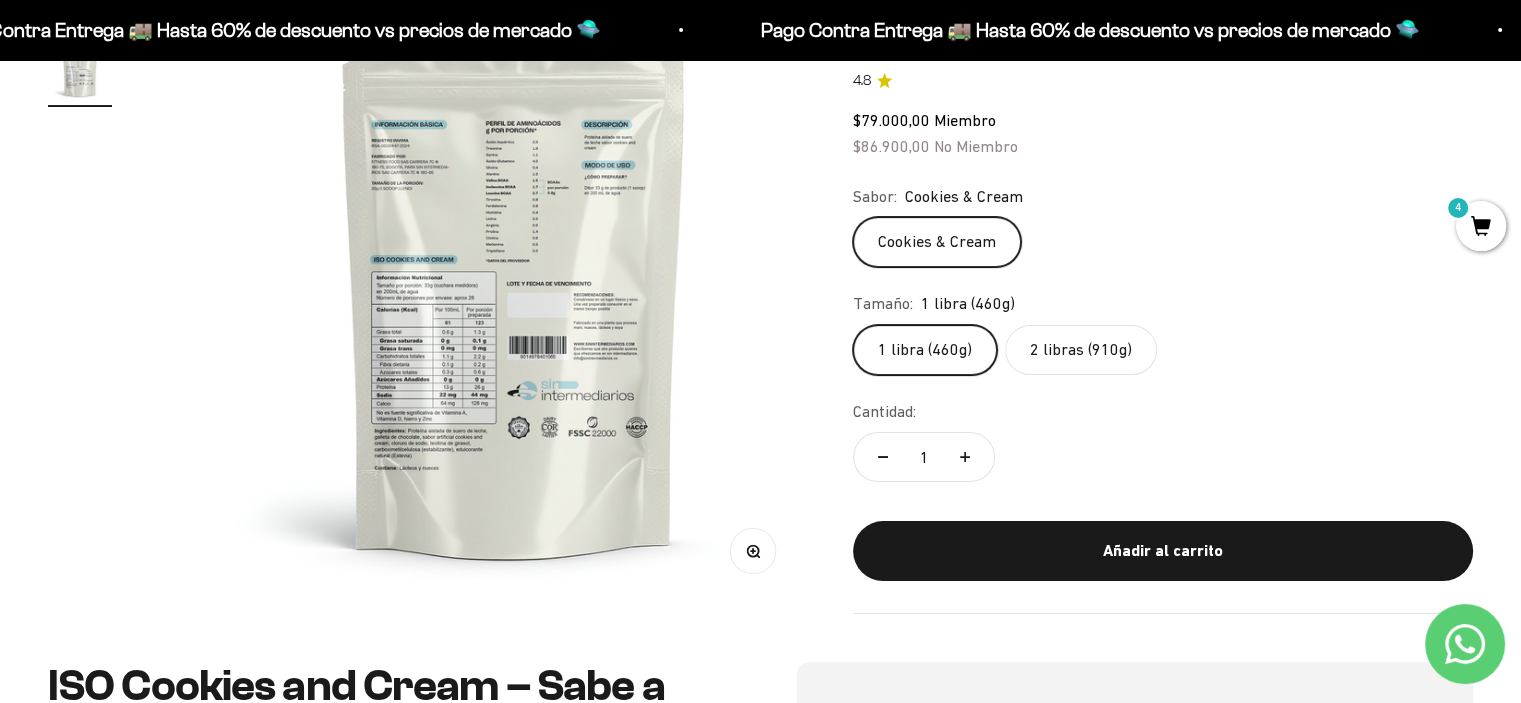 scroll, scrollTop: 0, scrollLeft: 668, axis: horizontal 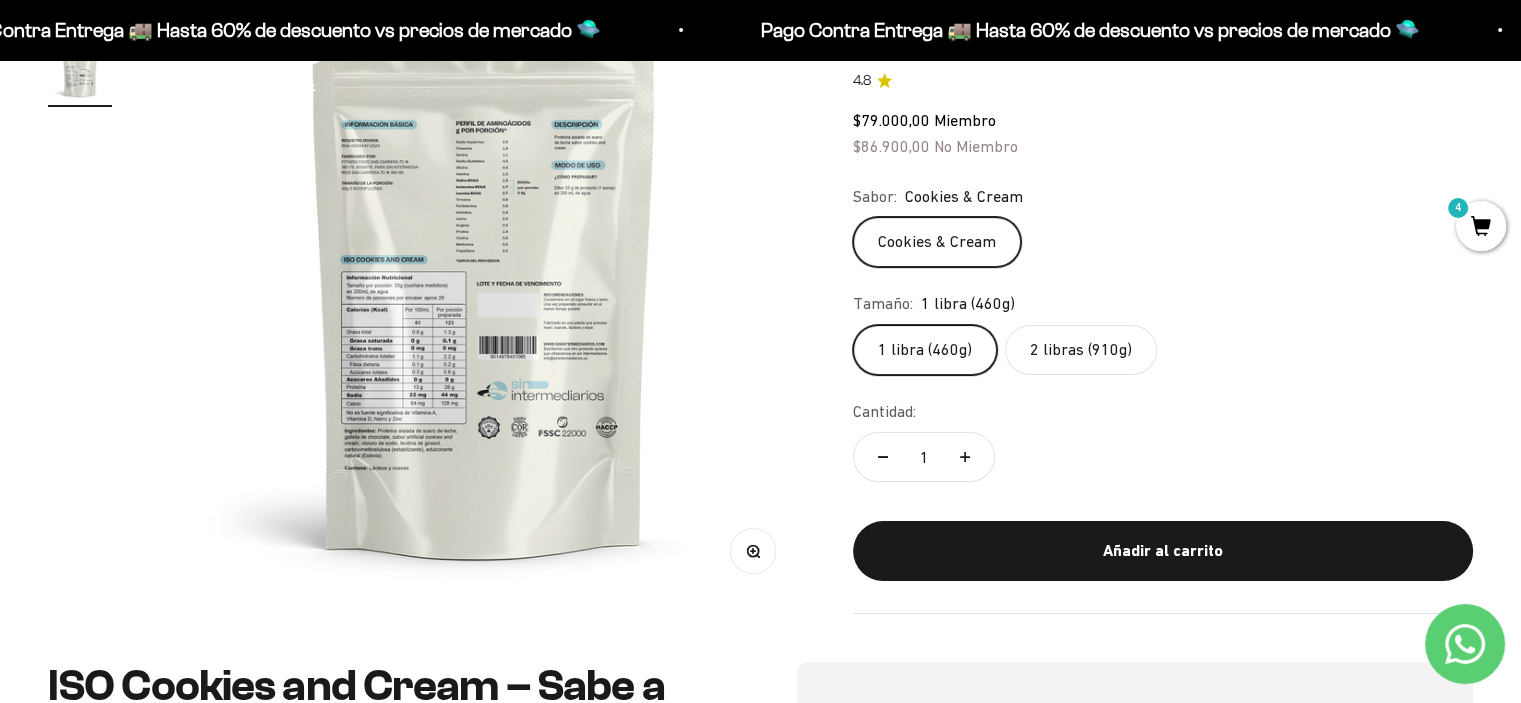 click on "Zoom" at bounding box center (753, 550) 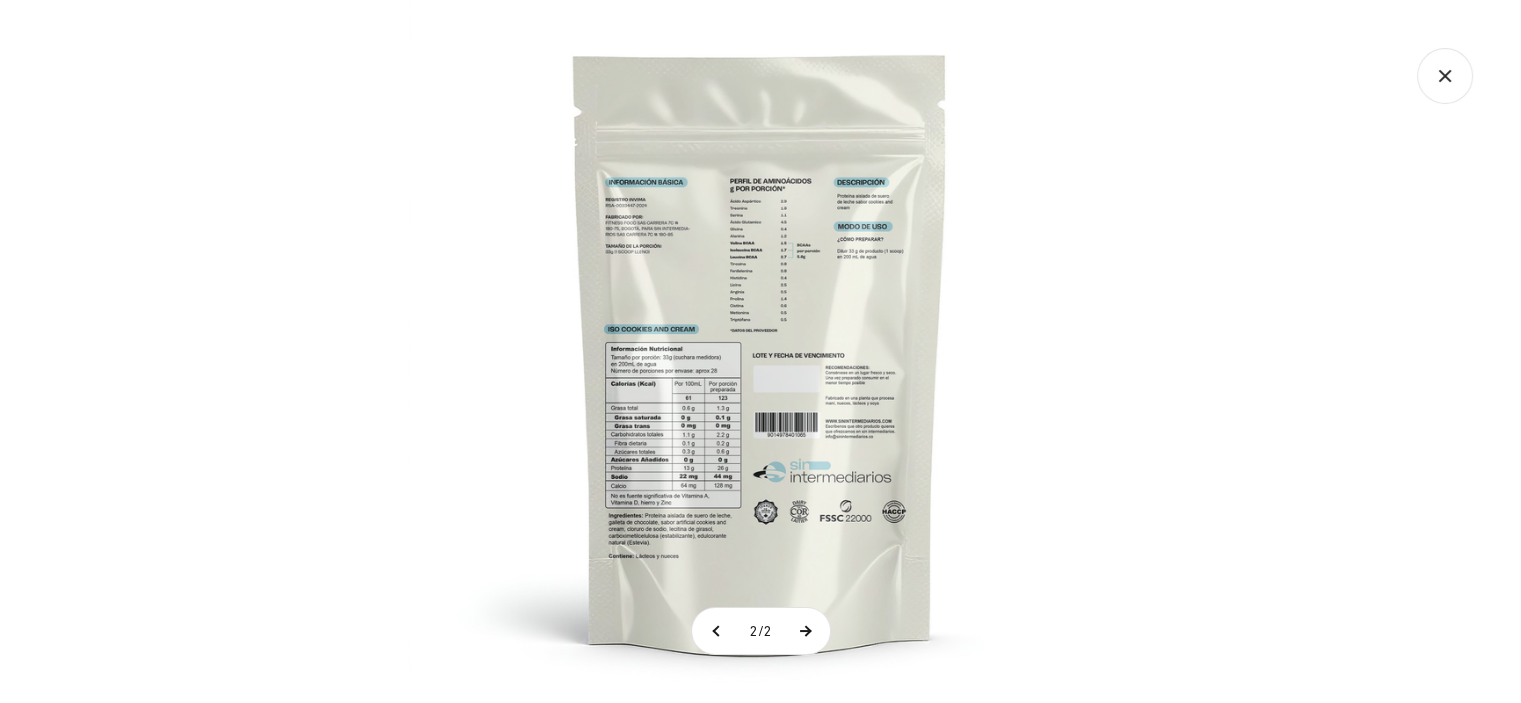 click at bounding box center (805, 631) 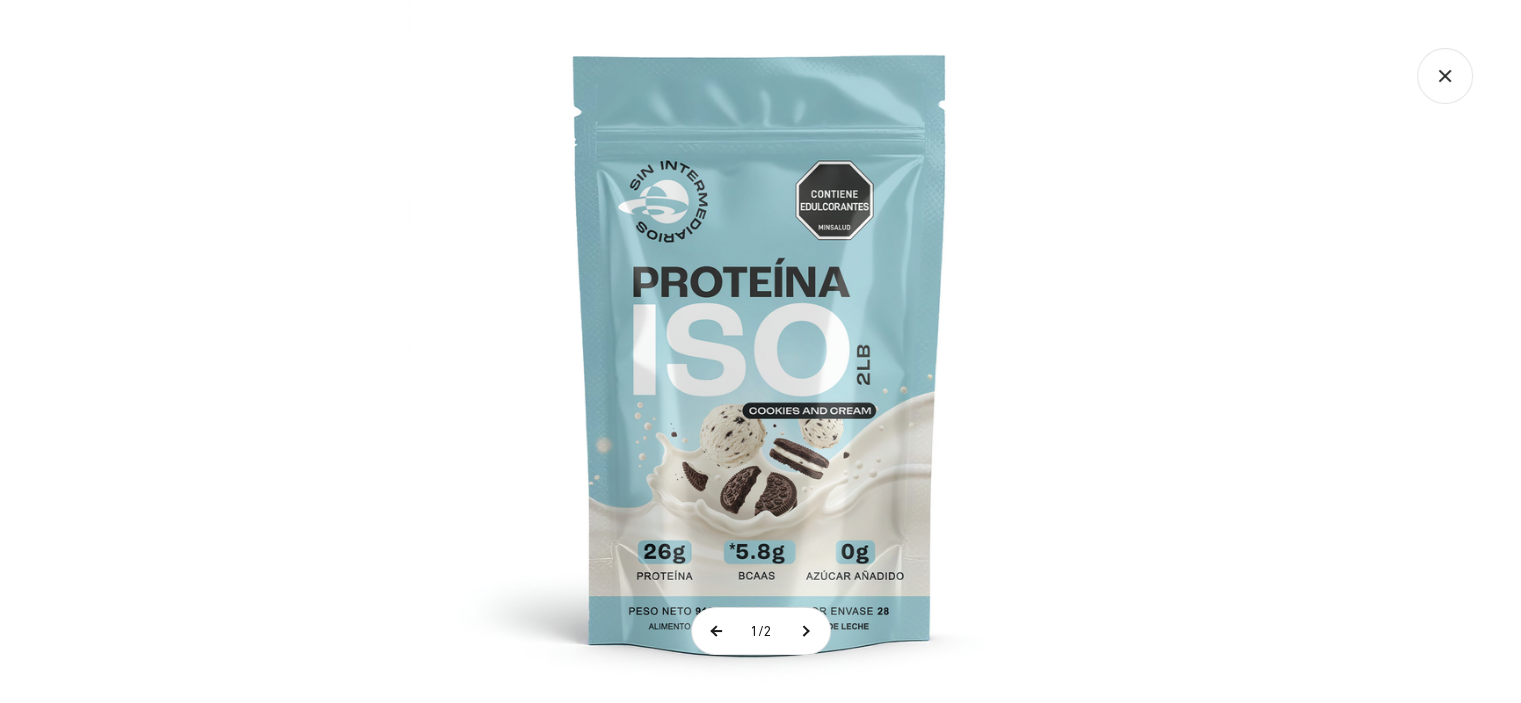 click at bounding box center [717, 631] 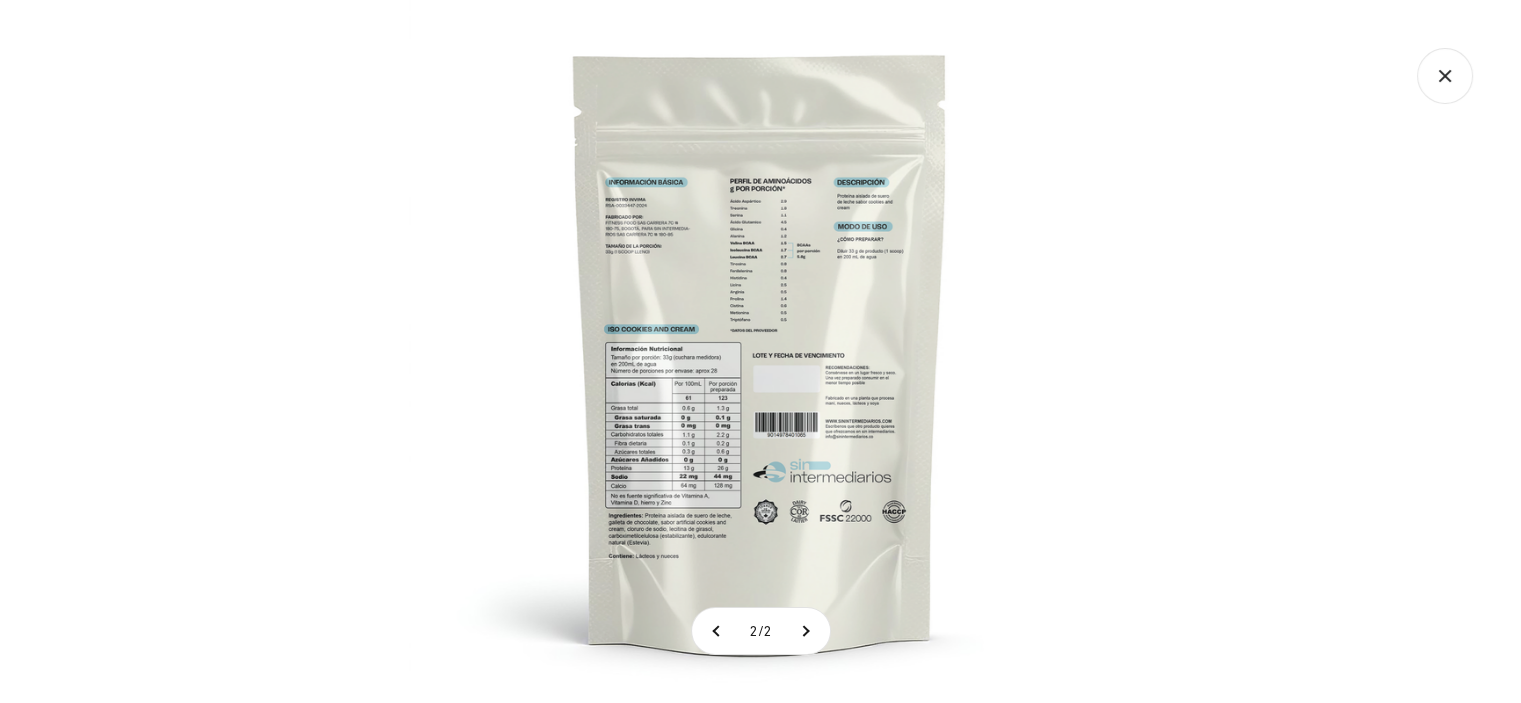 click at bounding box center (760, 351) 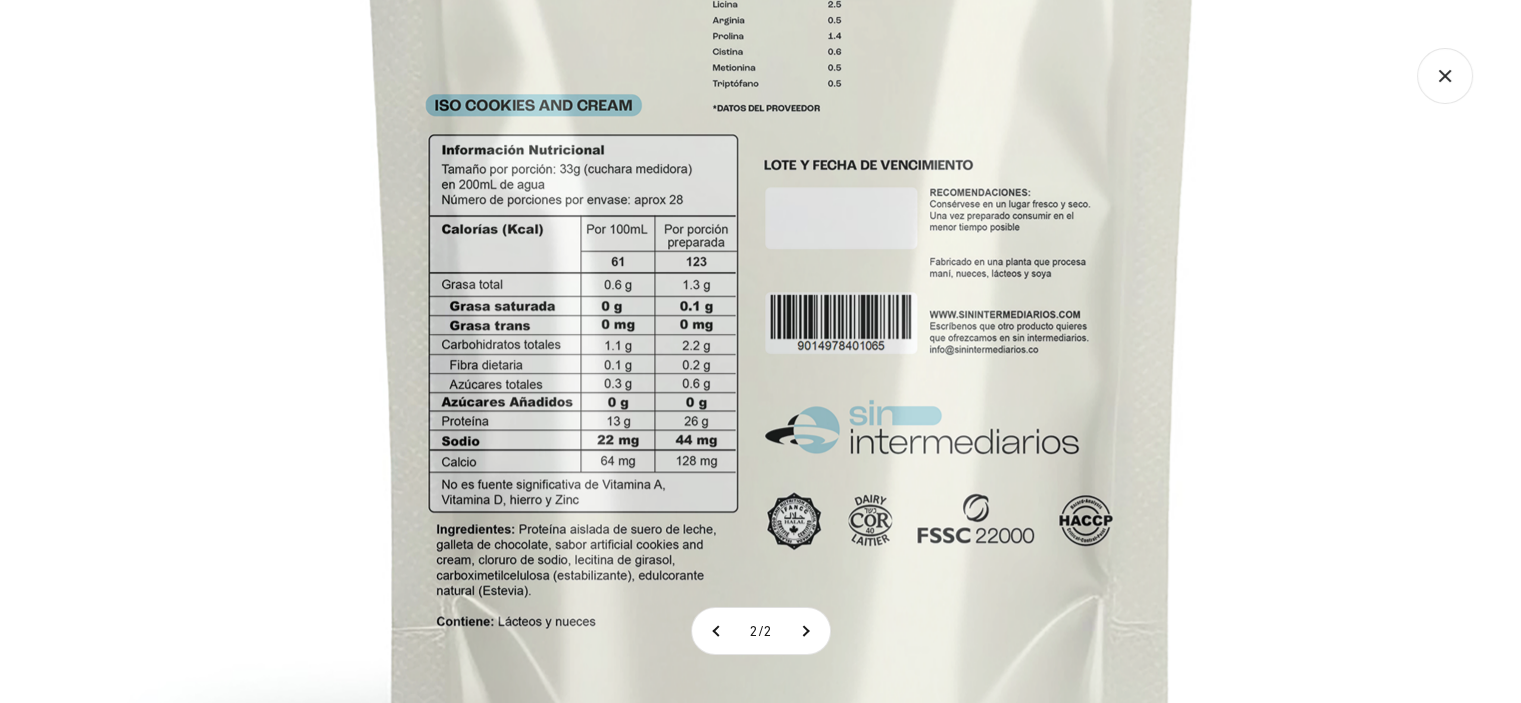 click at bounding box center (782, 156) 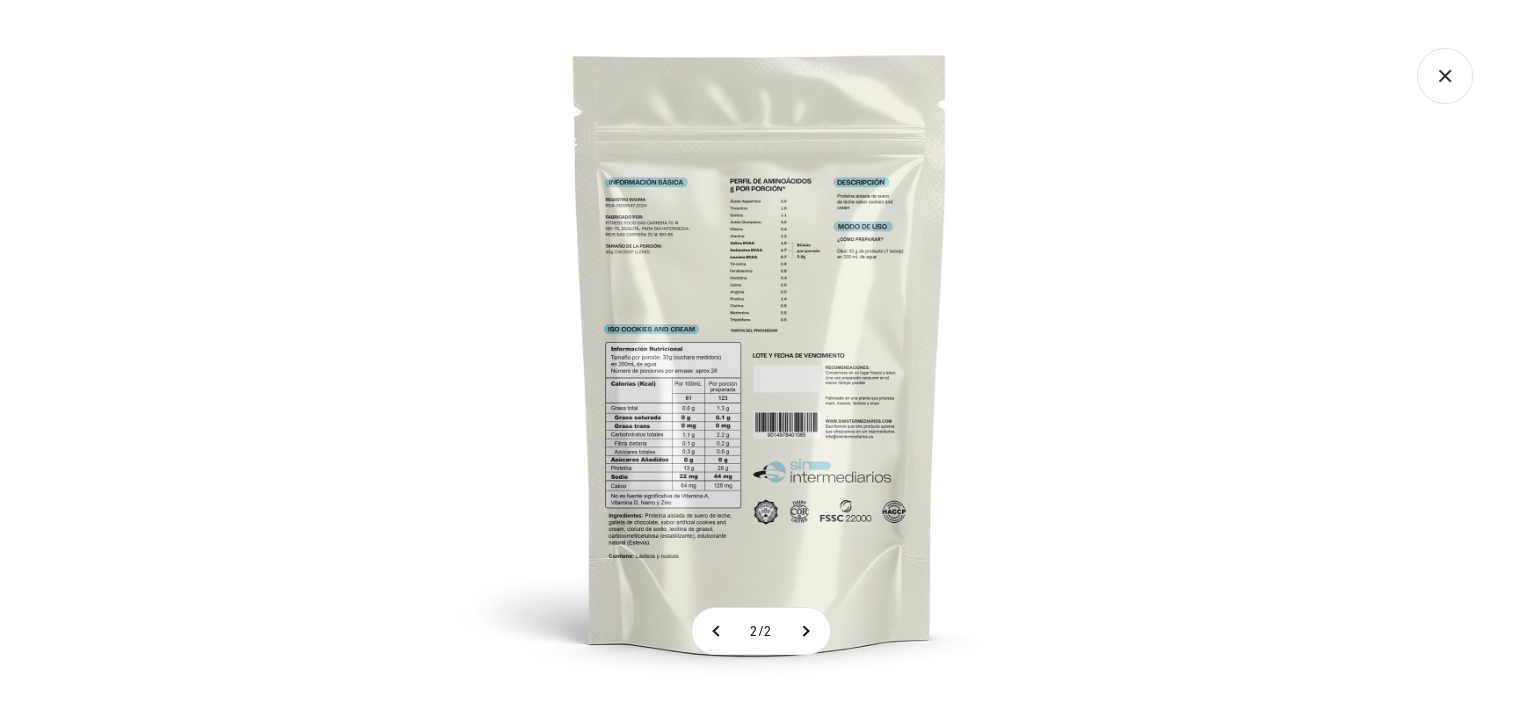 click 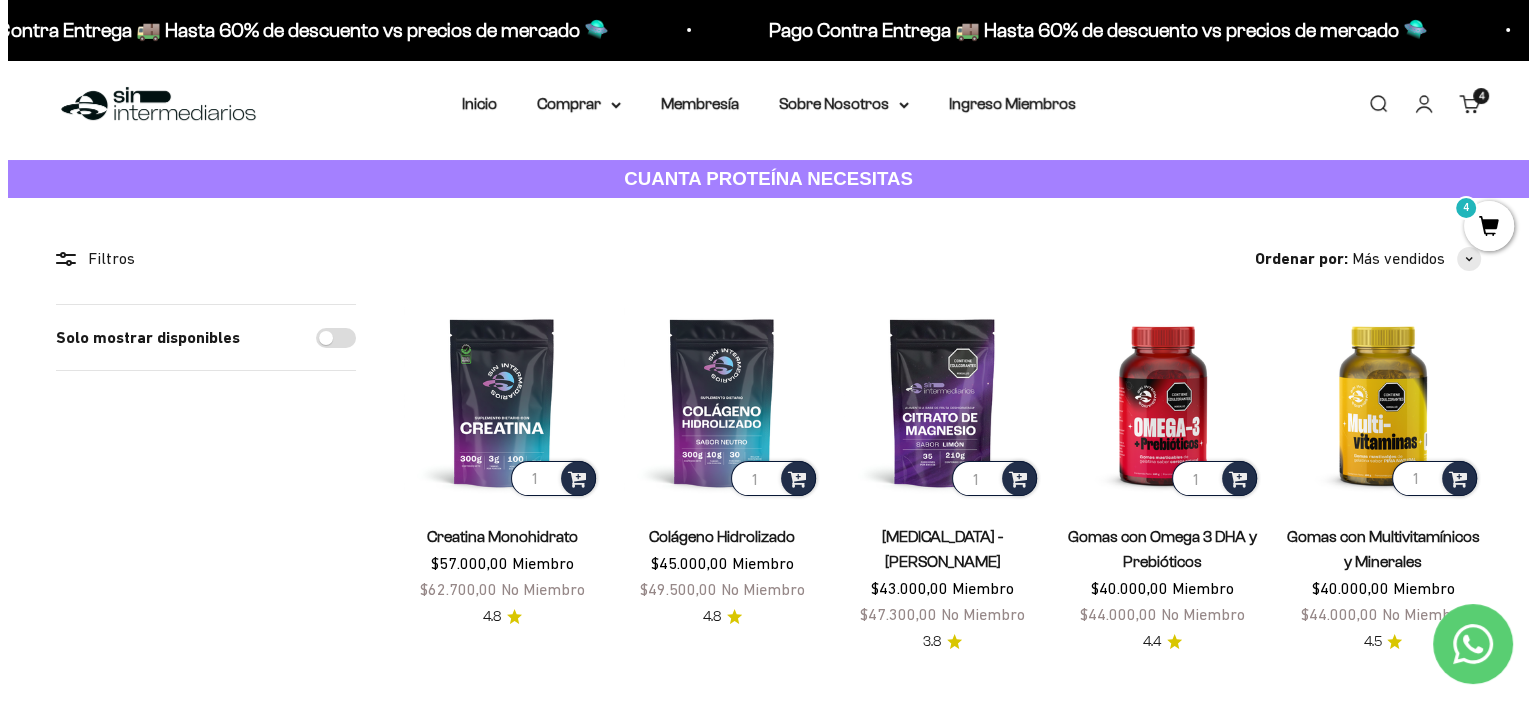 scroll, scrollTop: 0, scrollLeft: 0, axis: both 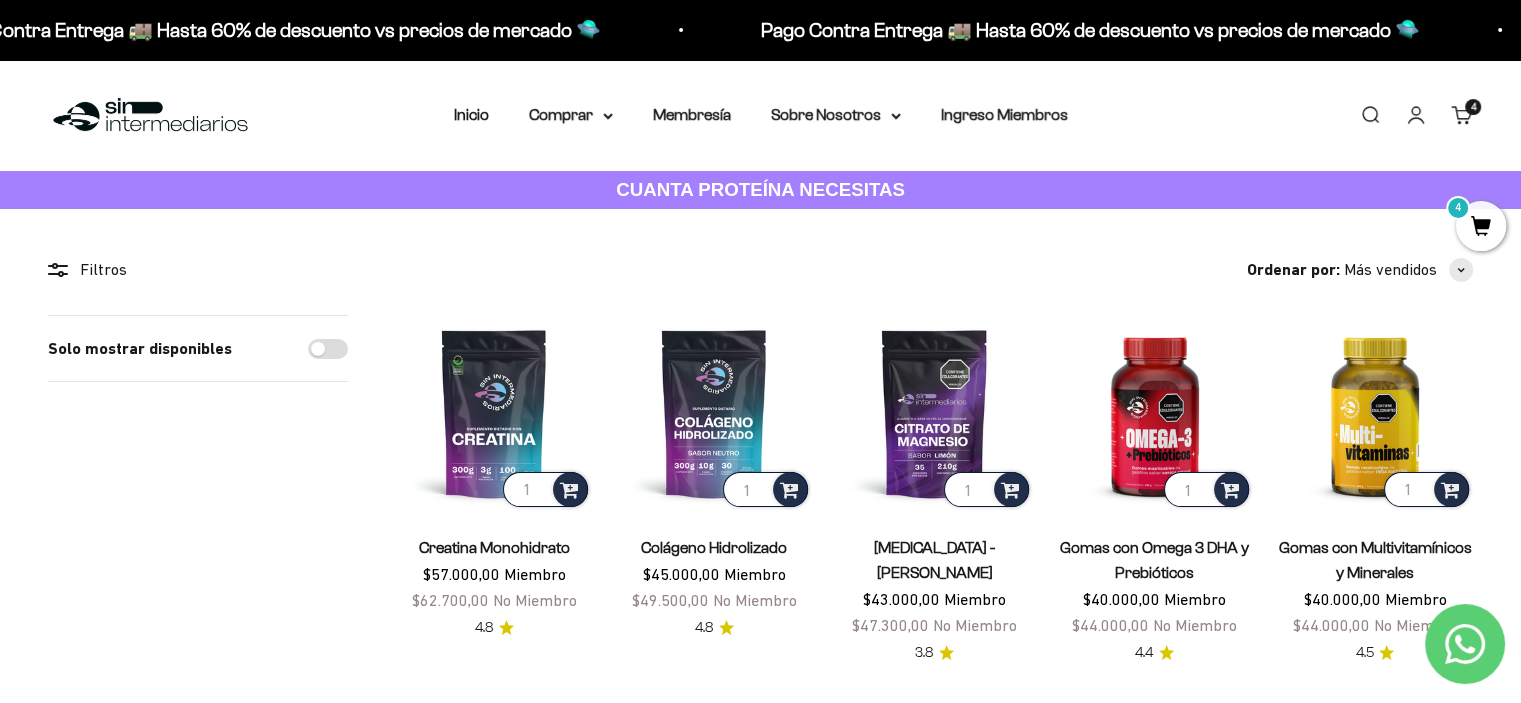 click 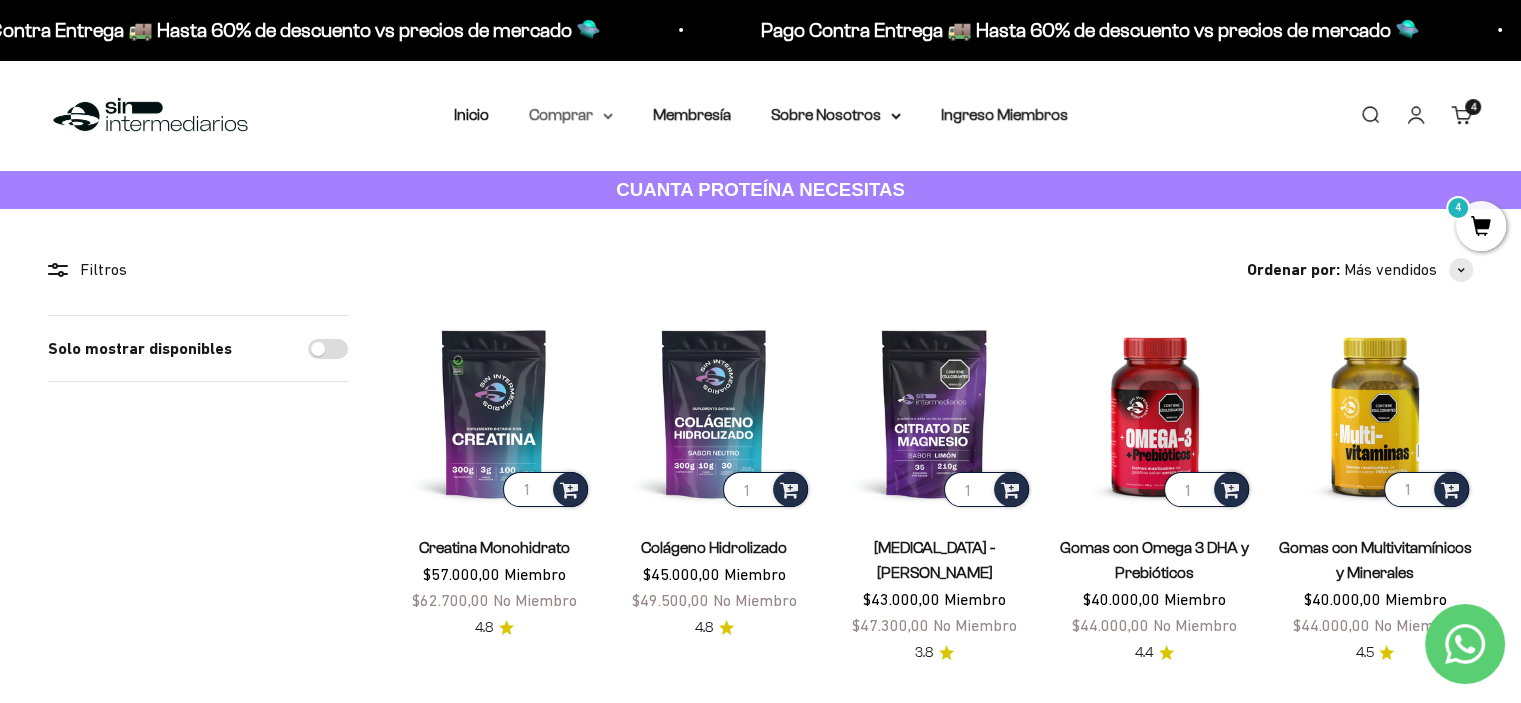 click on "Comprar" at bounding box center (571, 115) 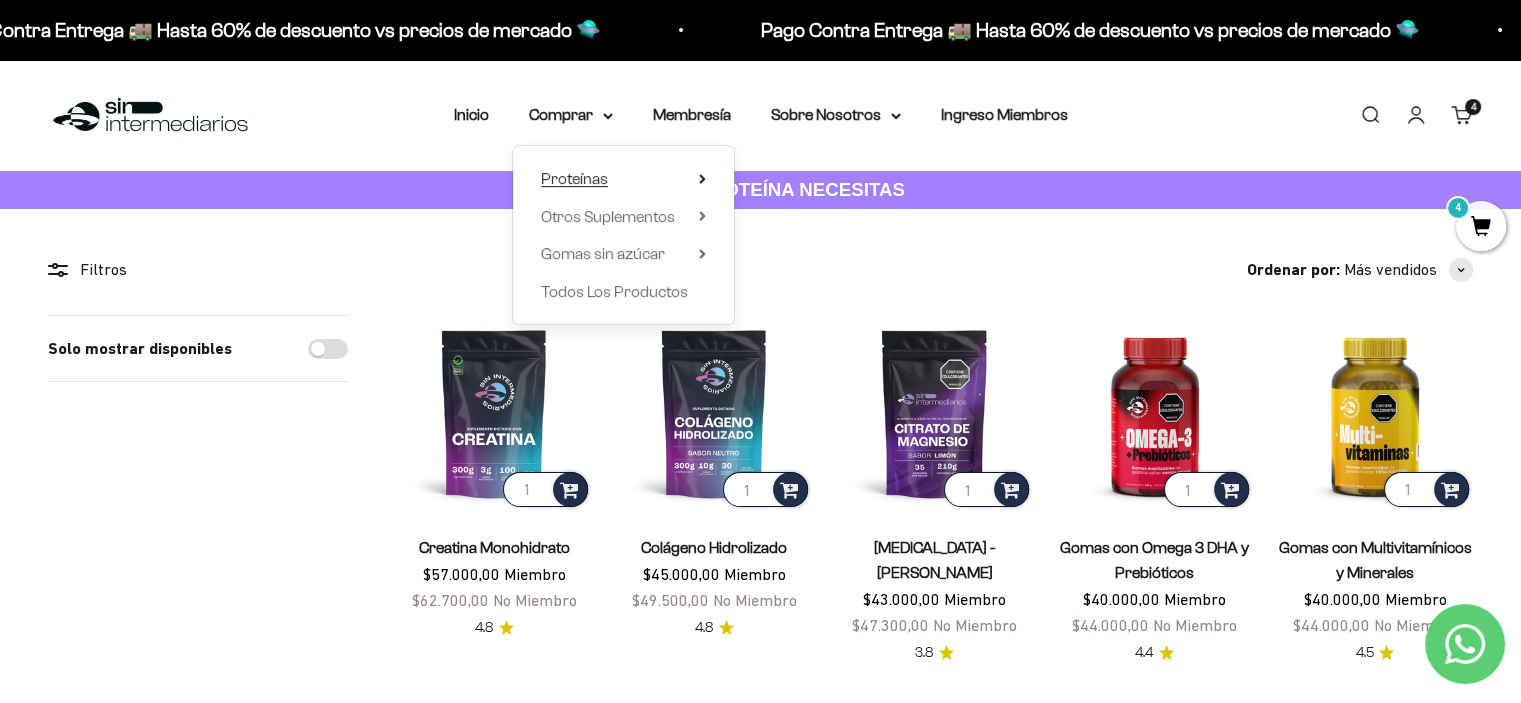 click 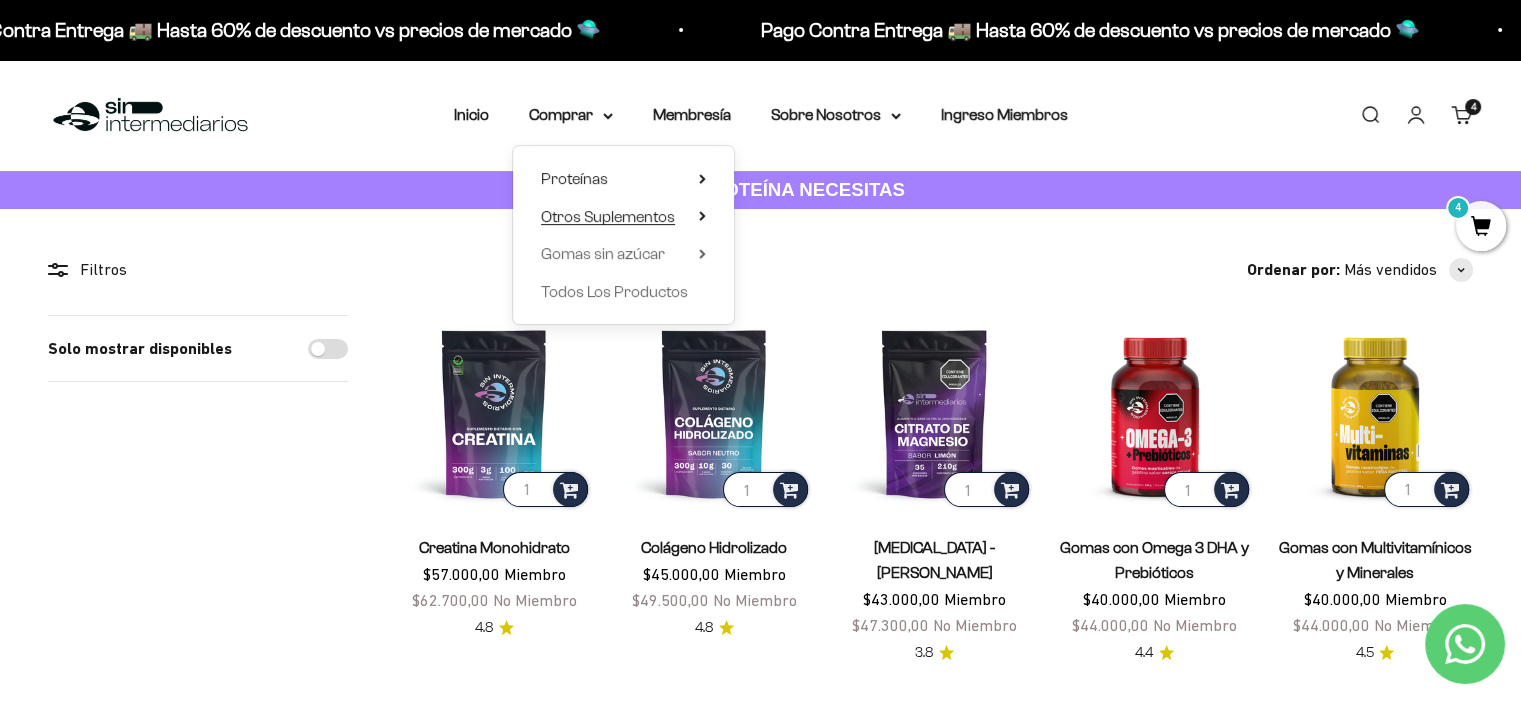 click on "Otros Suplementos" at bounding box center [623, 217] 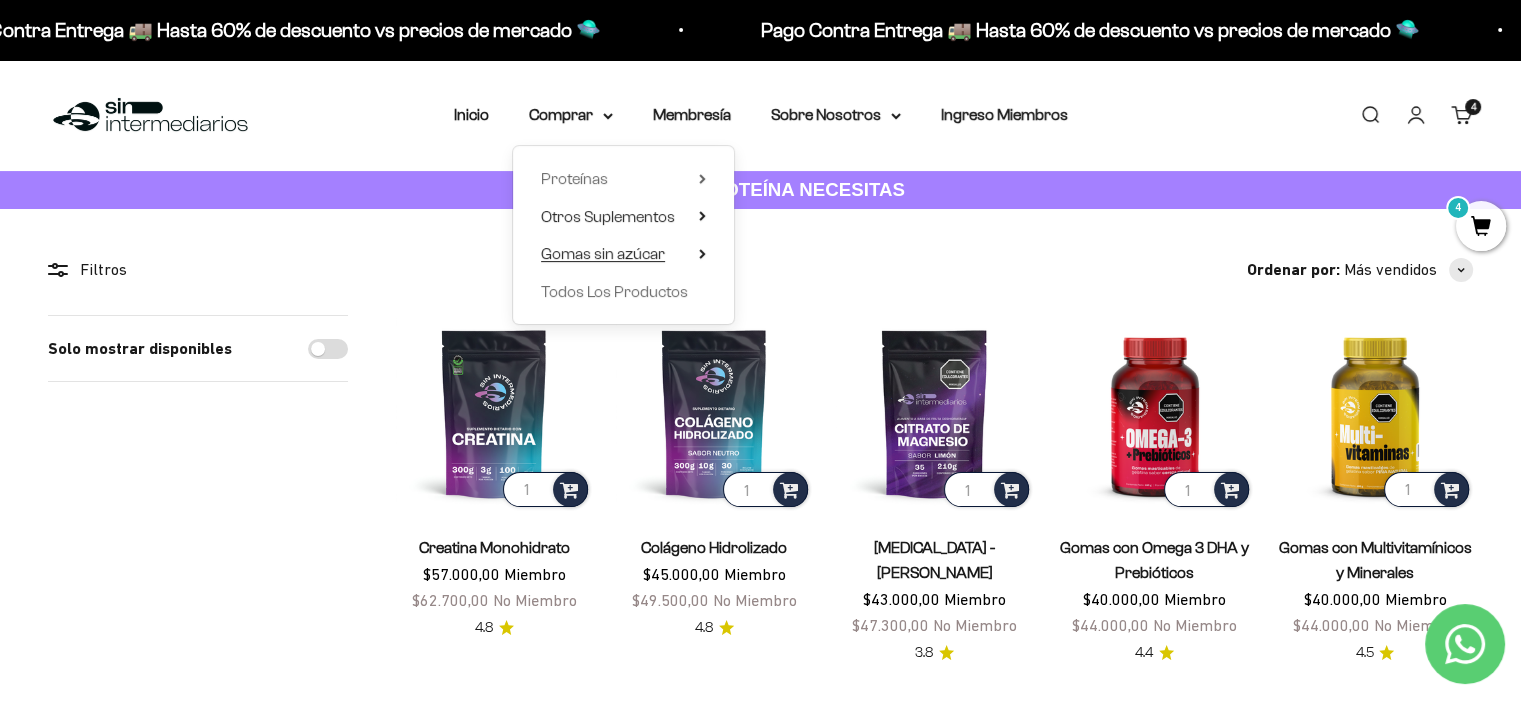 click on "Gomas sin azúcar" at bounding box center [623, 254] 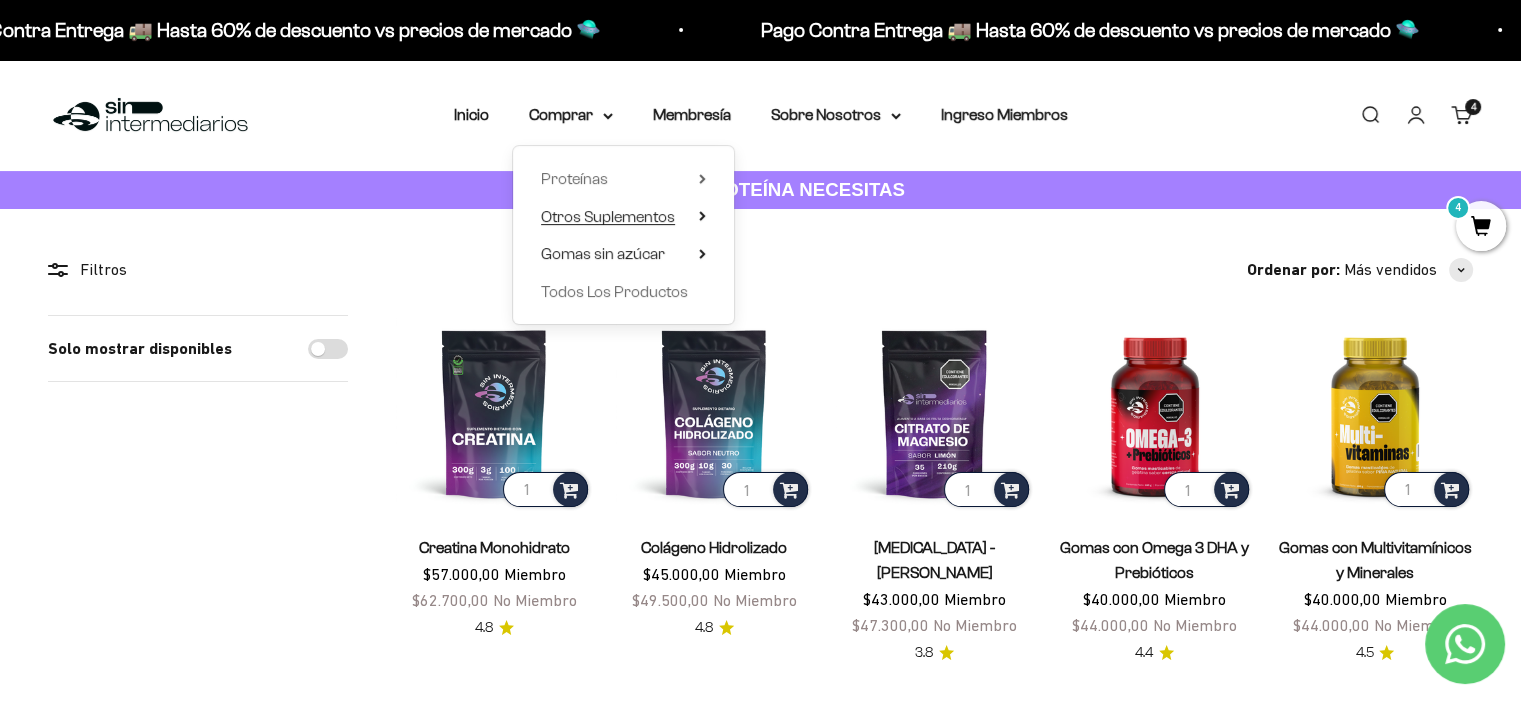 click on "Otros Suplementos" at bounding box center [623, 217] 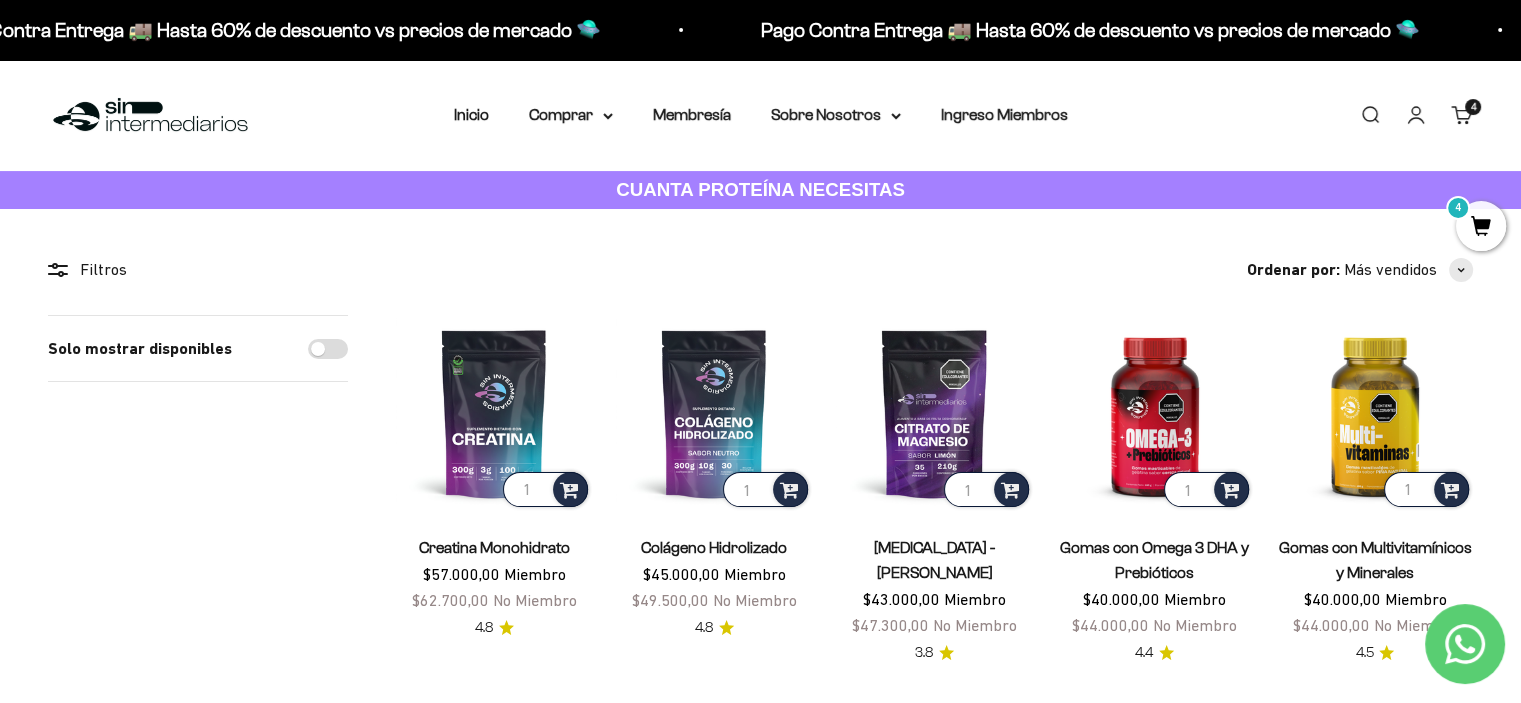 click on "Carrito
4 artículos
4" at bounding box center (1462, 115) 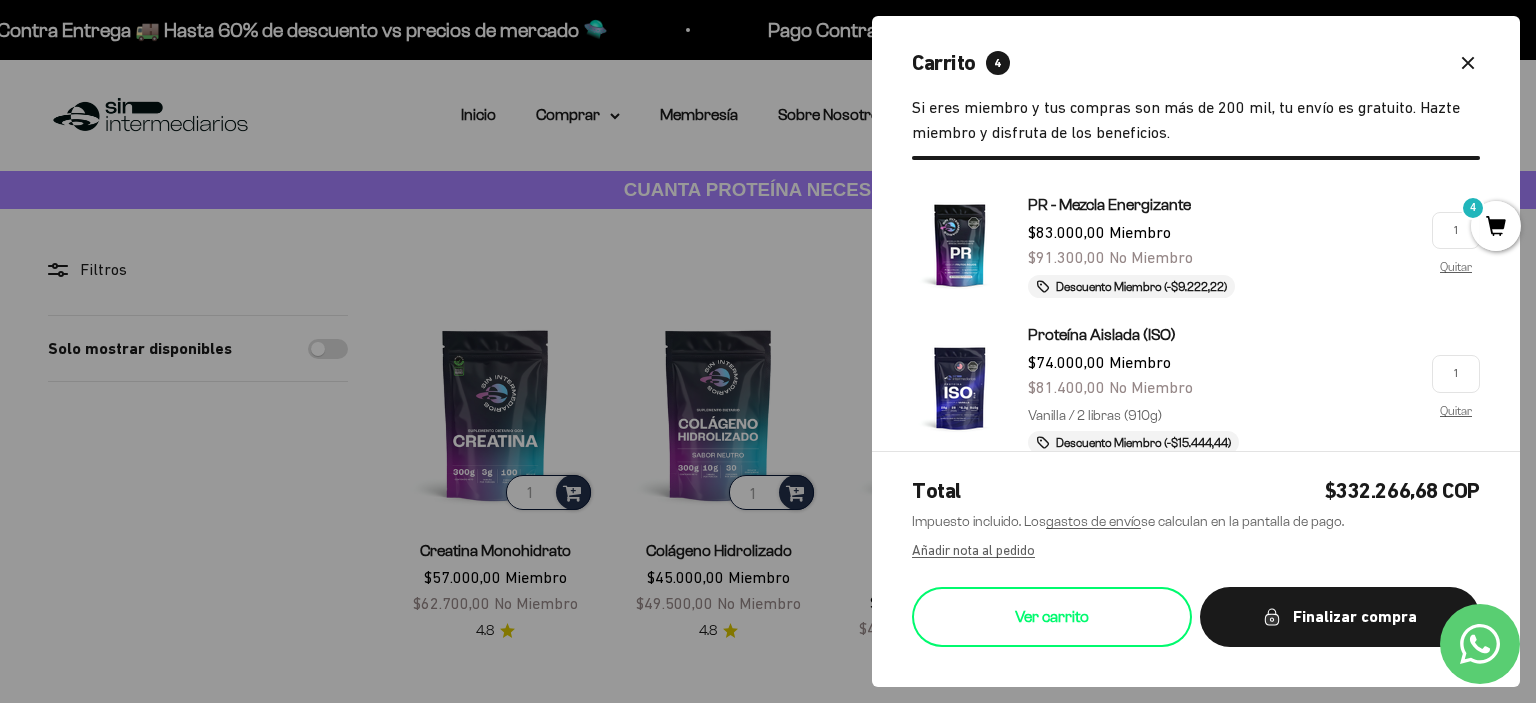click on "Ver carrito" at bounding box center [1052, 617] 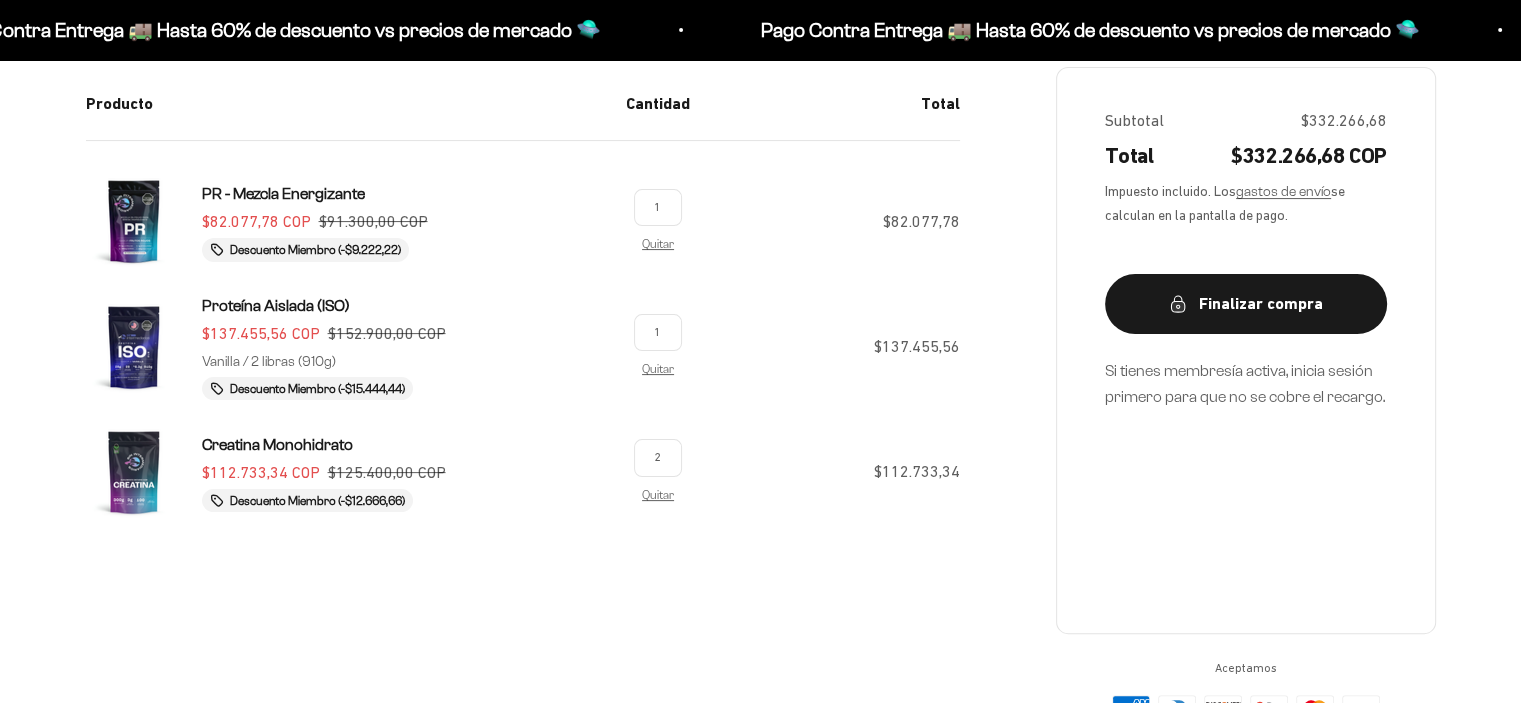 scroll, scrollTop: 400, scrollLeft: 0, axis: vertical 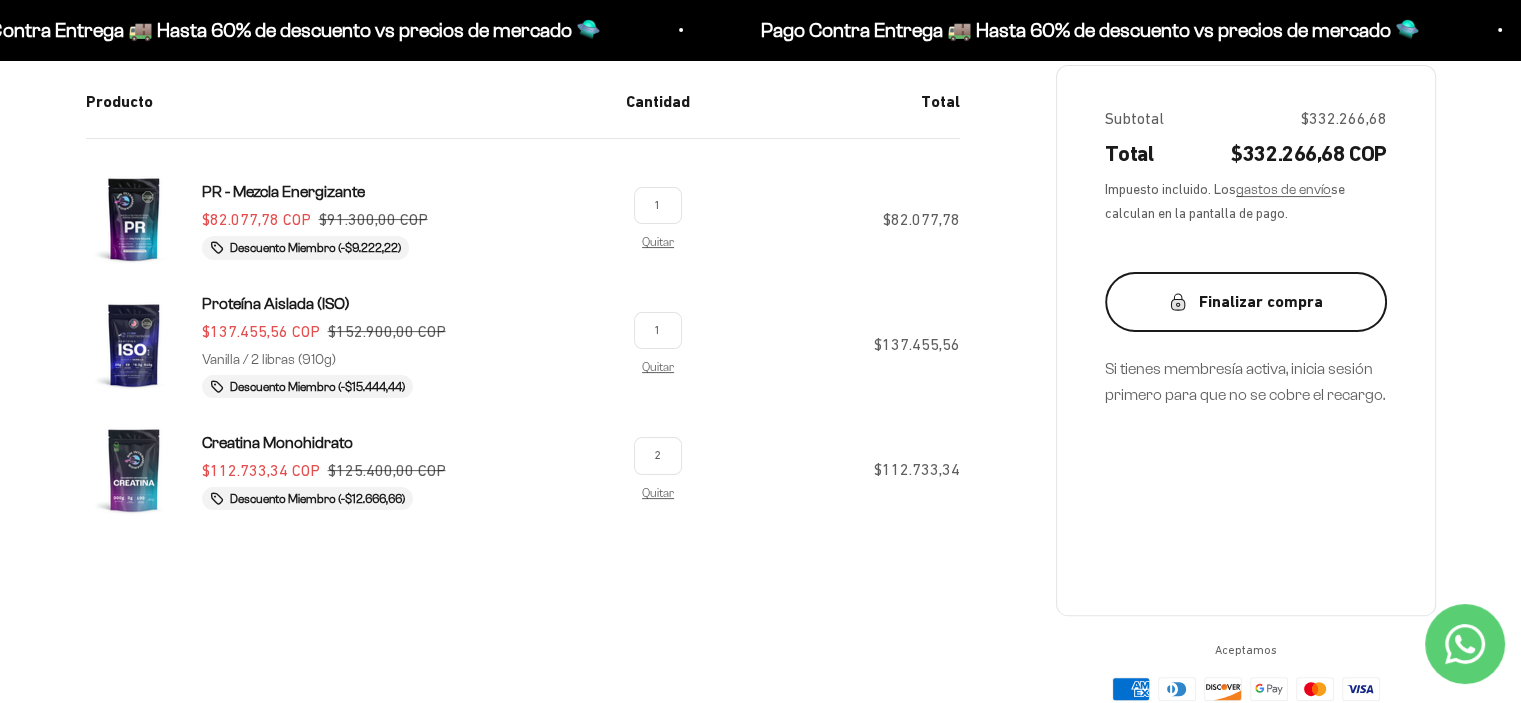 click on "Finalizar compra" at bounding box center (1246, 302) 